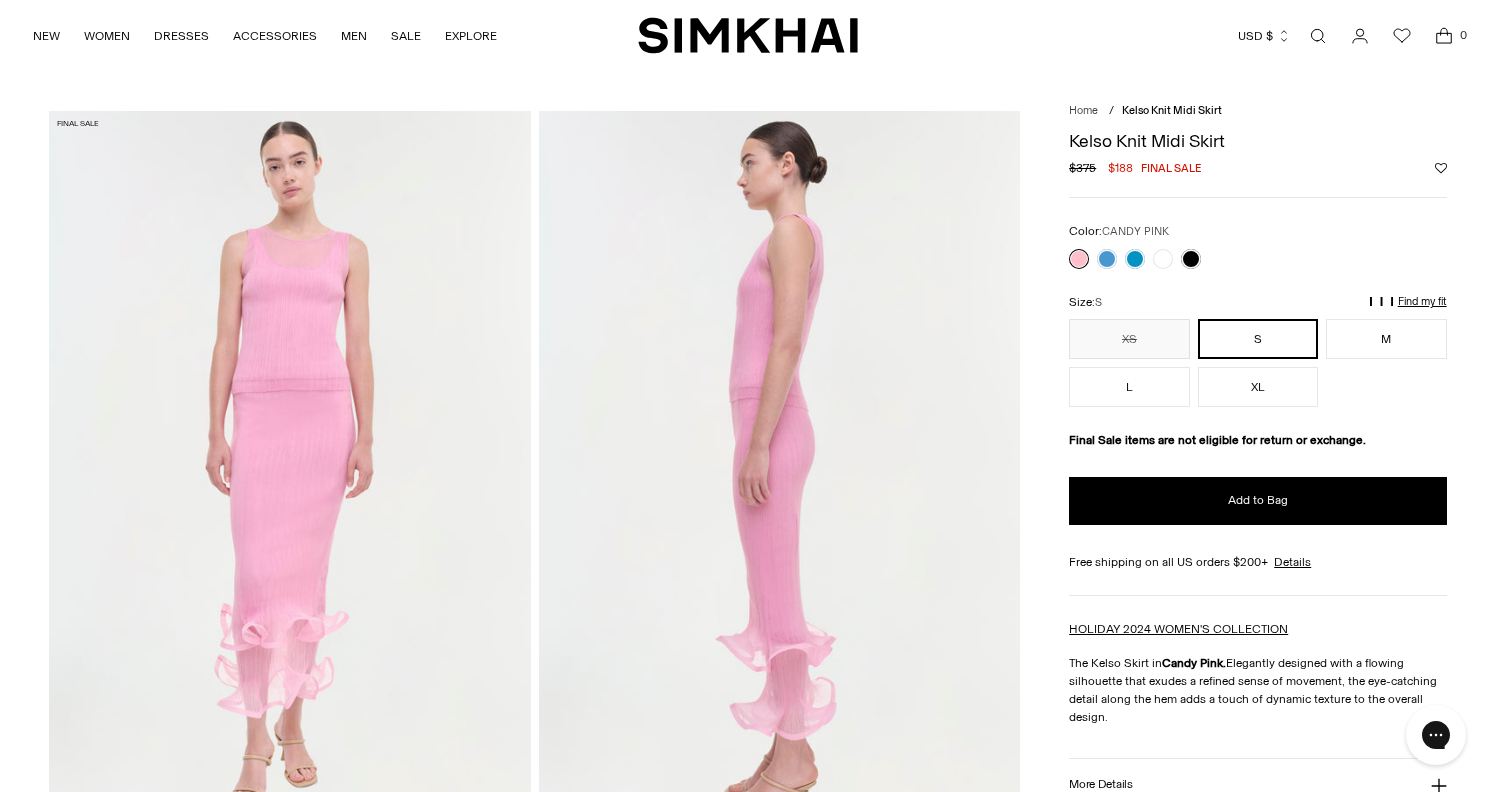 scroll, scrollTop: 0, scrollLeft: 0, axis: both 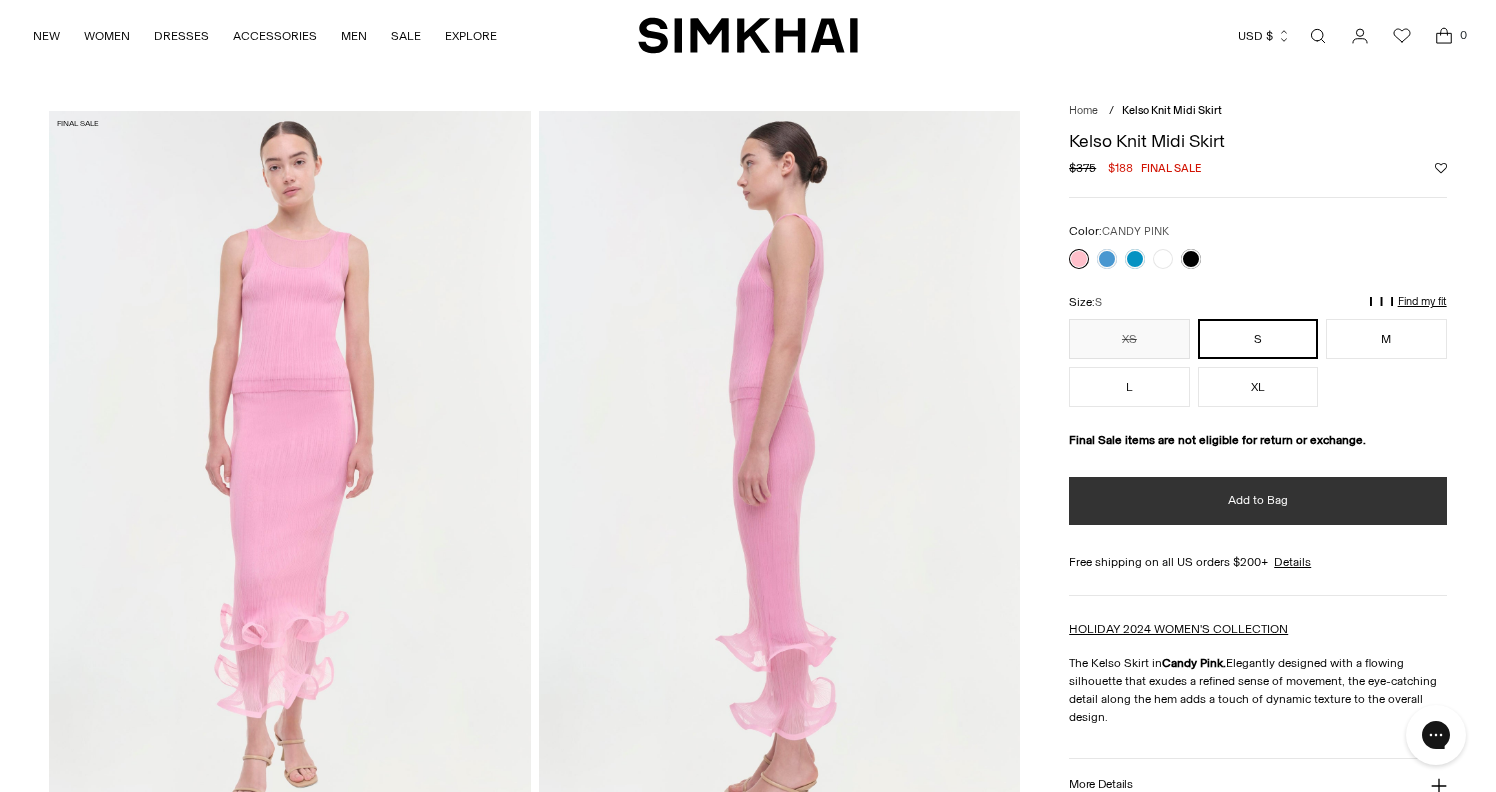 click on "Add to Bag" at bounding box center [1257, 501] 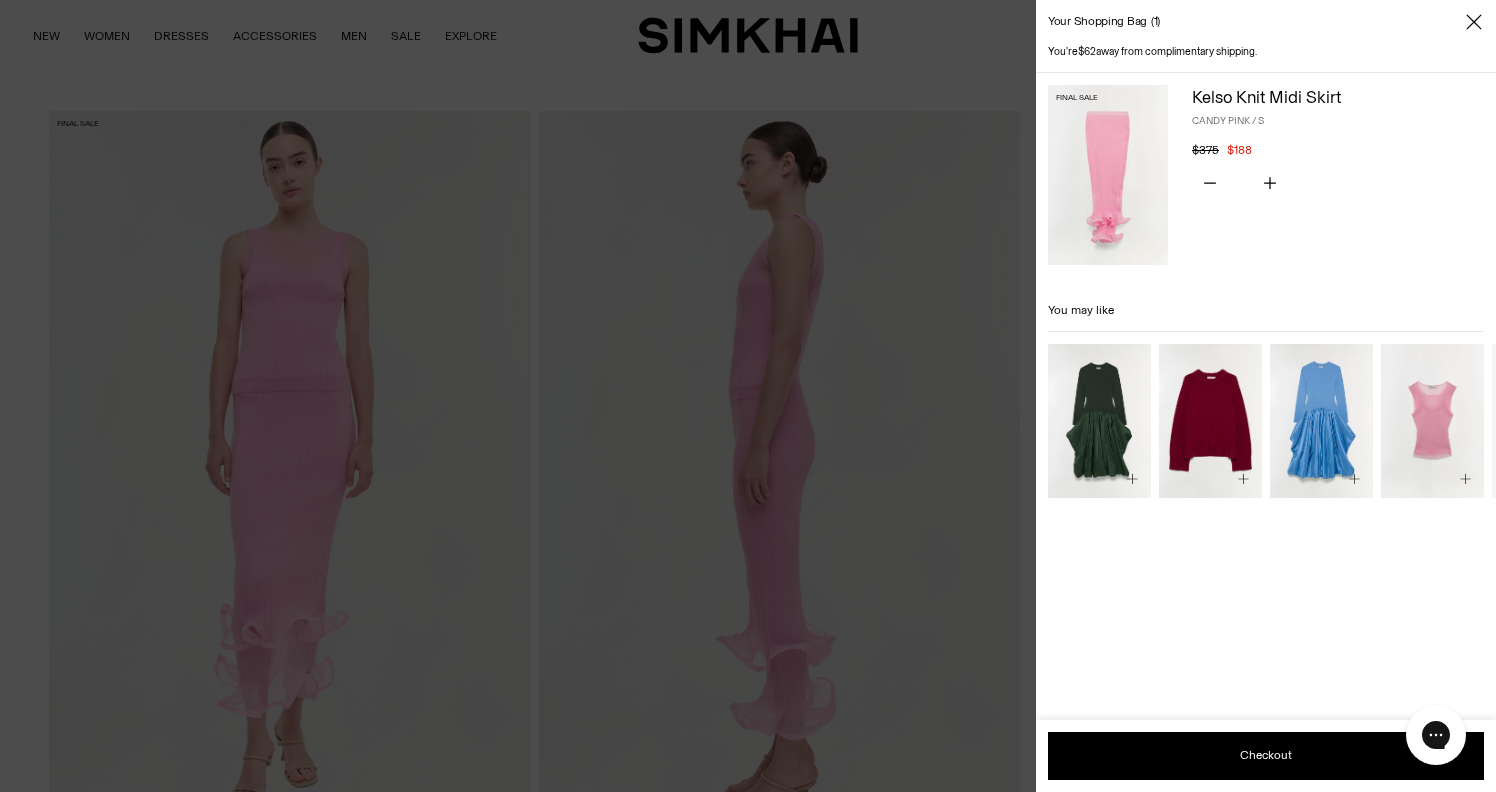 click at bounding box center (748, 396) 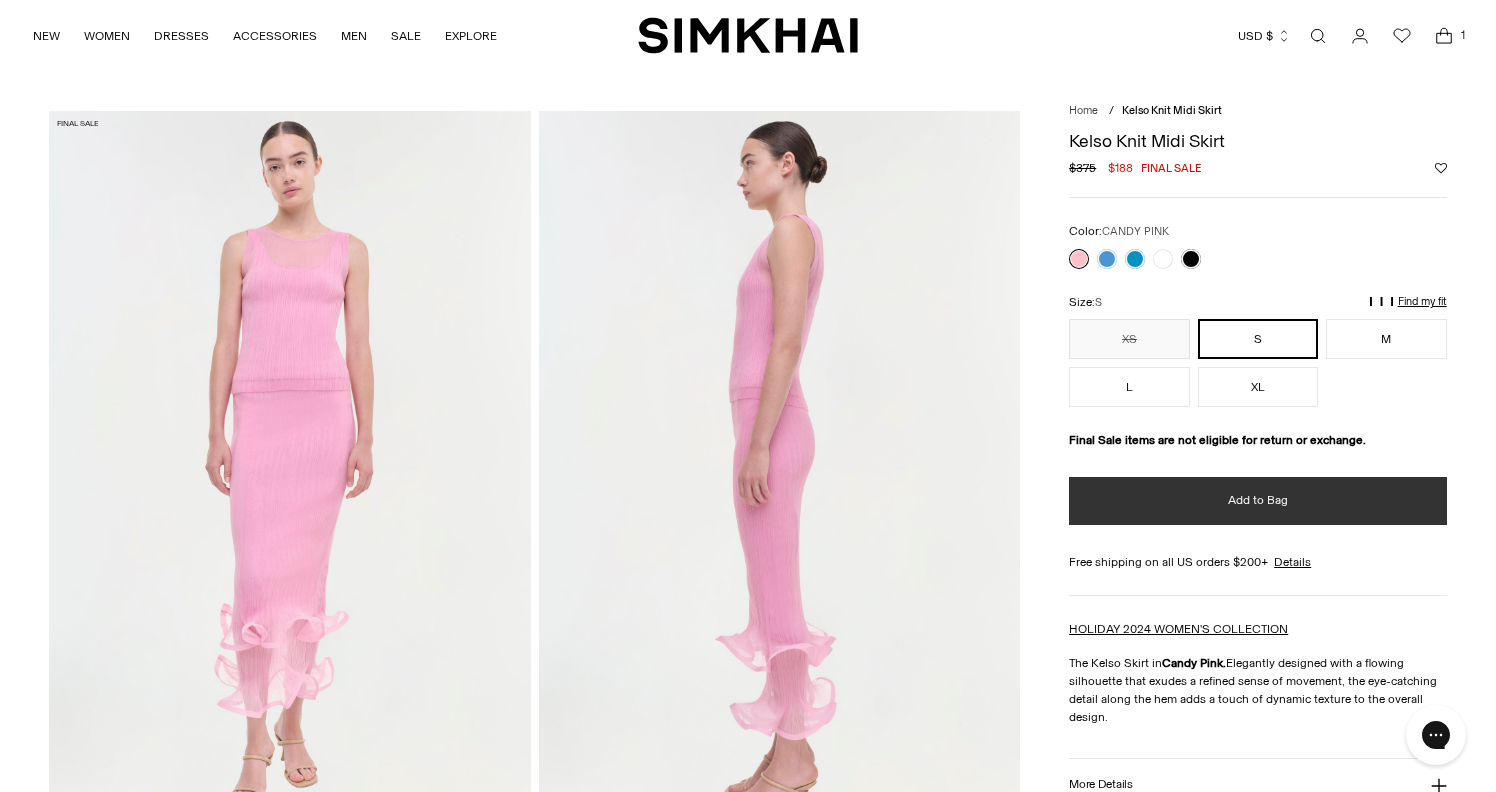 click on "Add to Bag" at bounding box center [1257, 501] 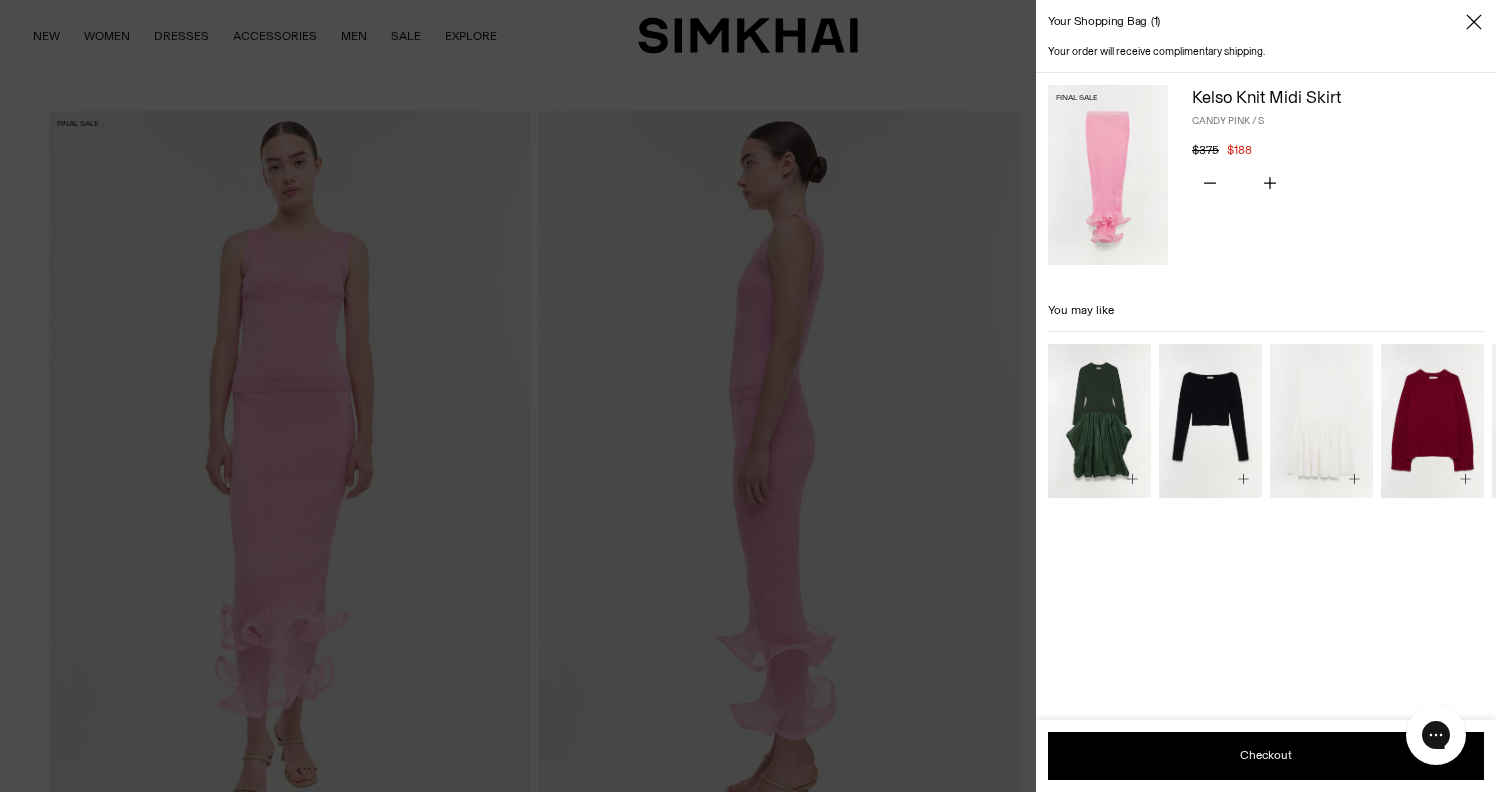 click at bounding box center (748, 396) 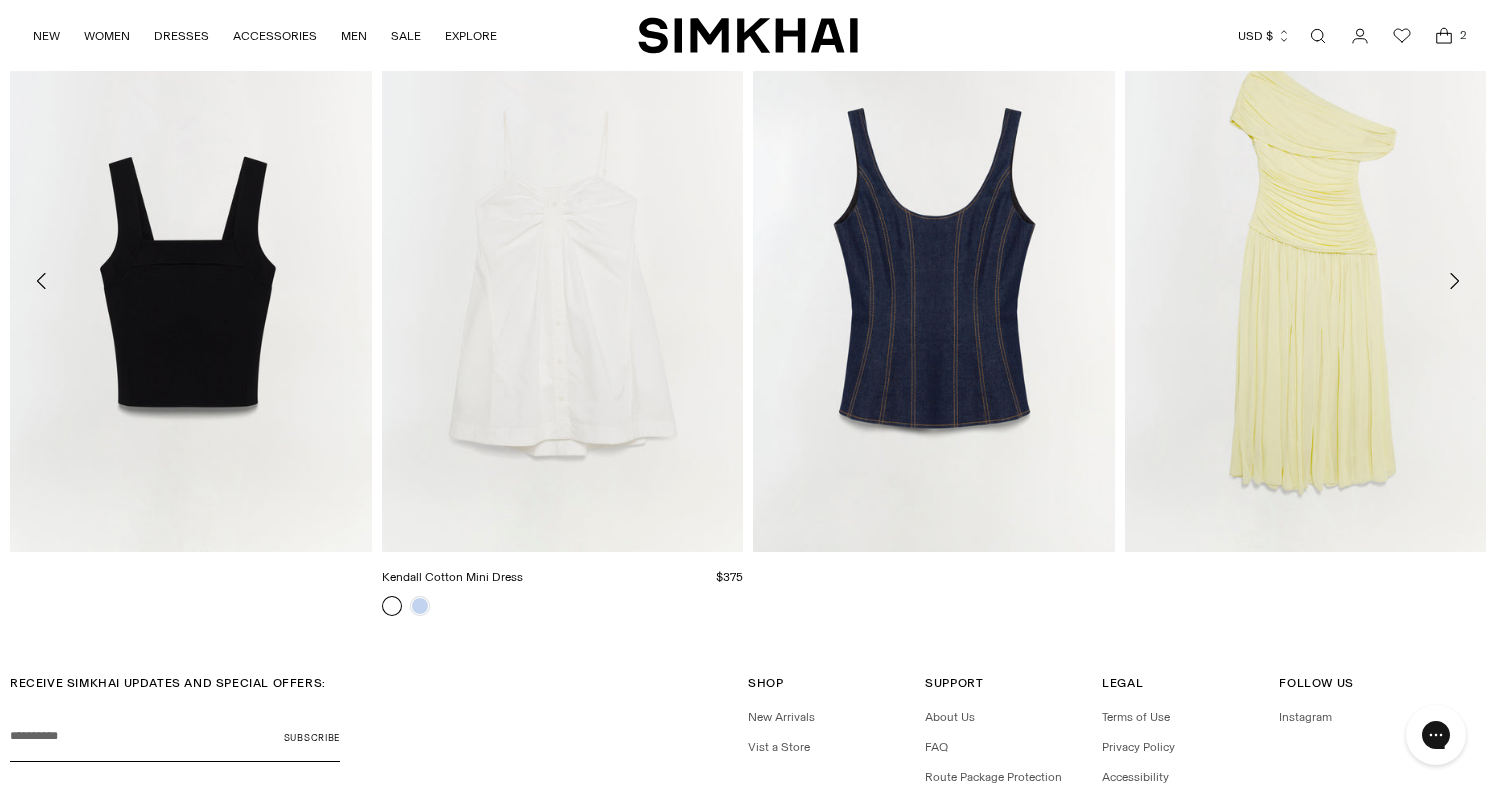 scroll, scrollTop: 2416, scrollLeft: 0, axis: vertical 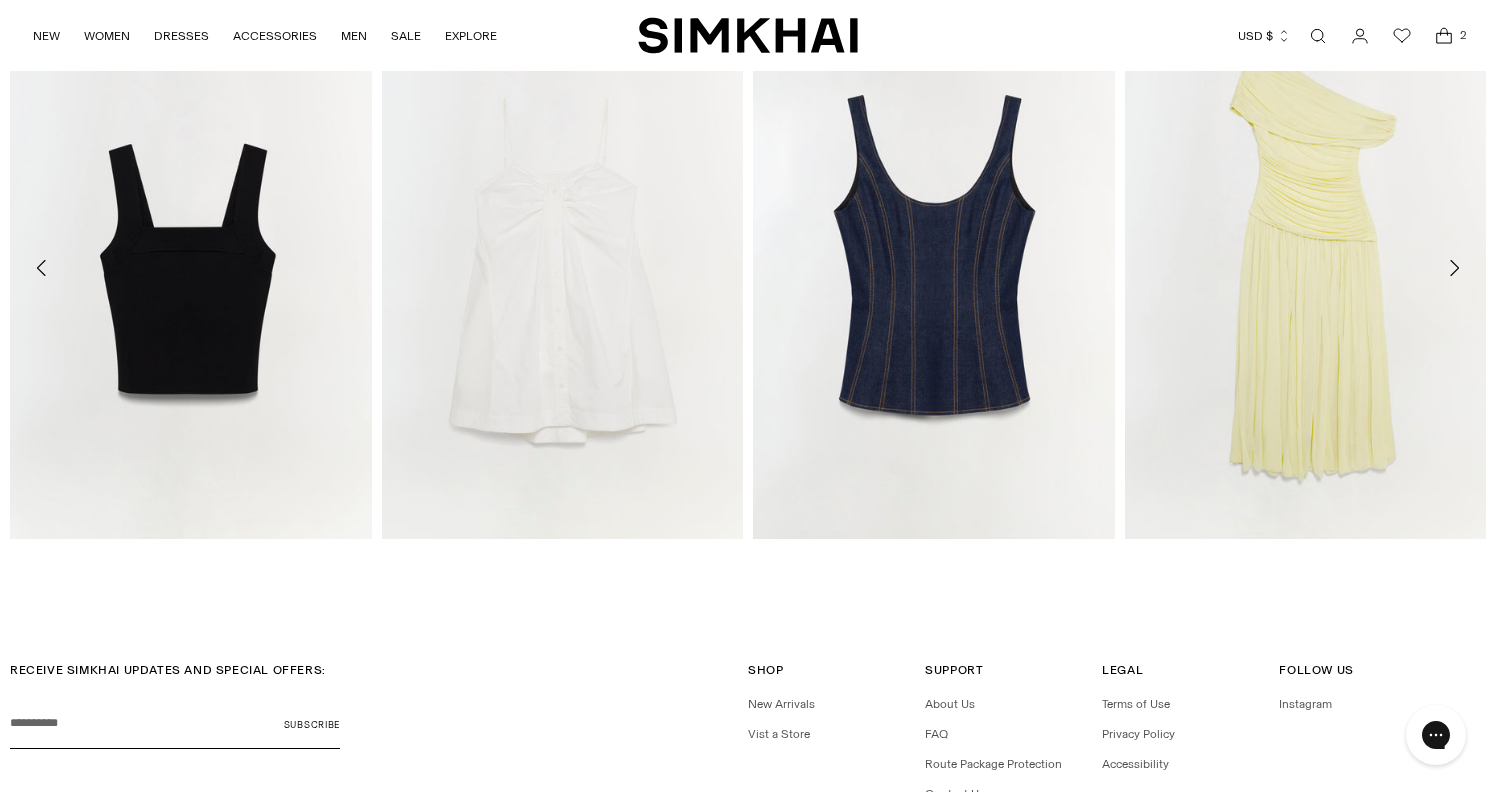 click 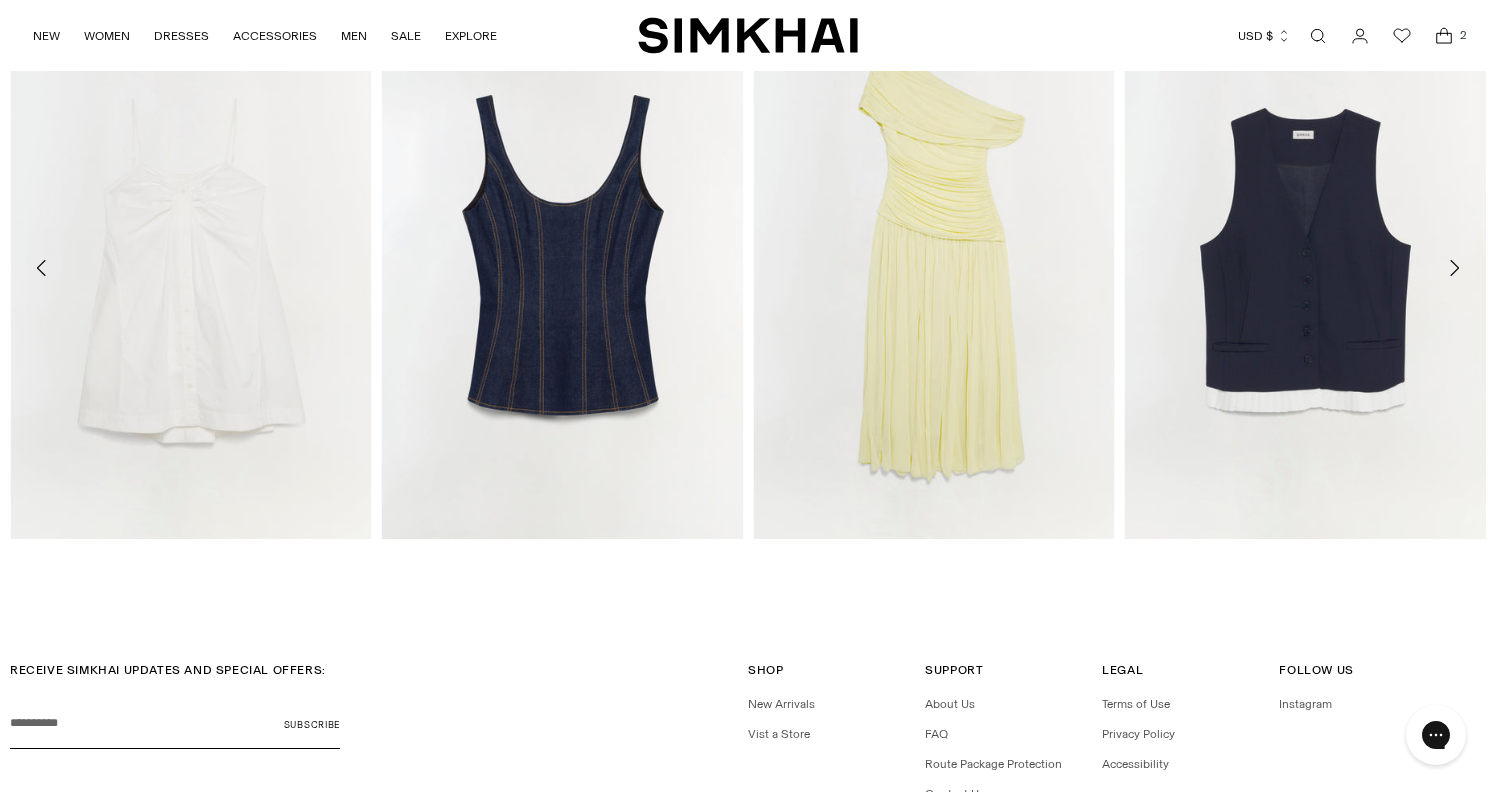click 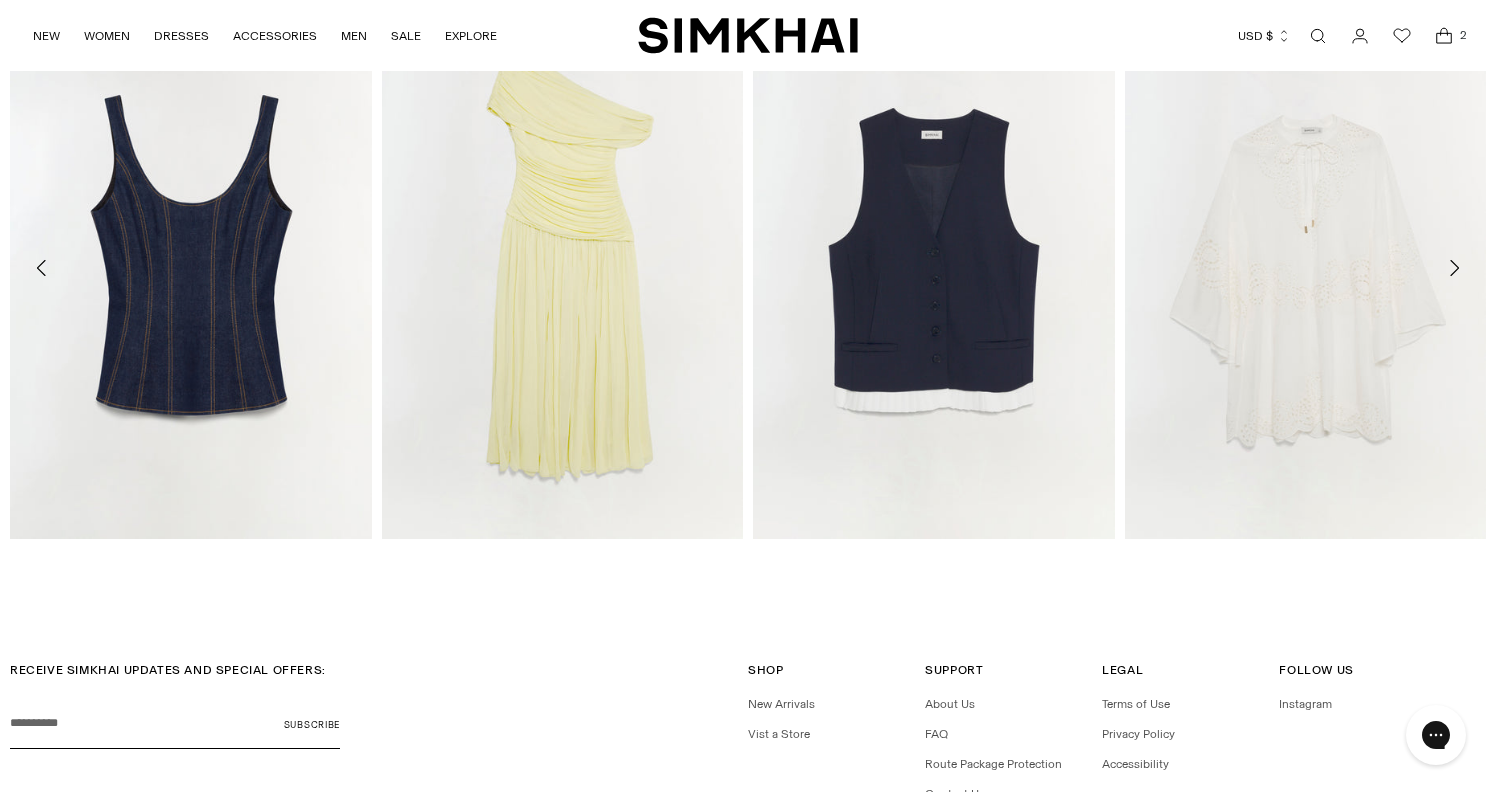 click 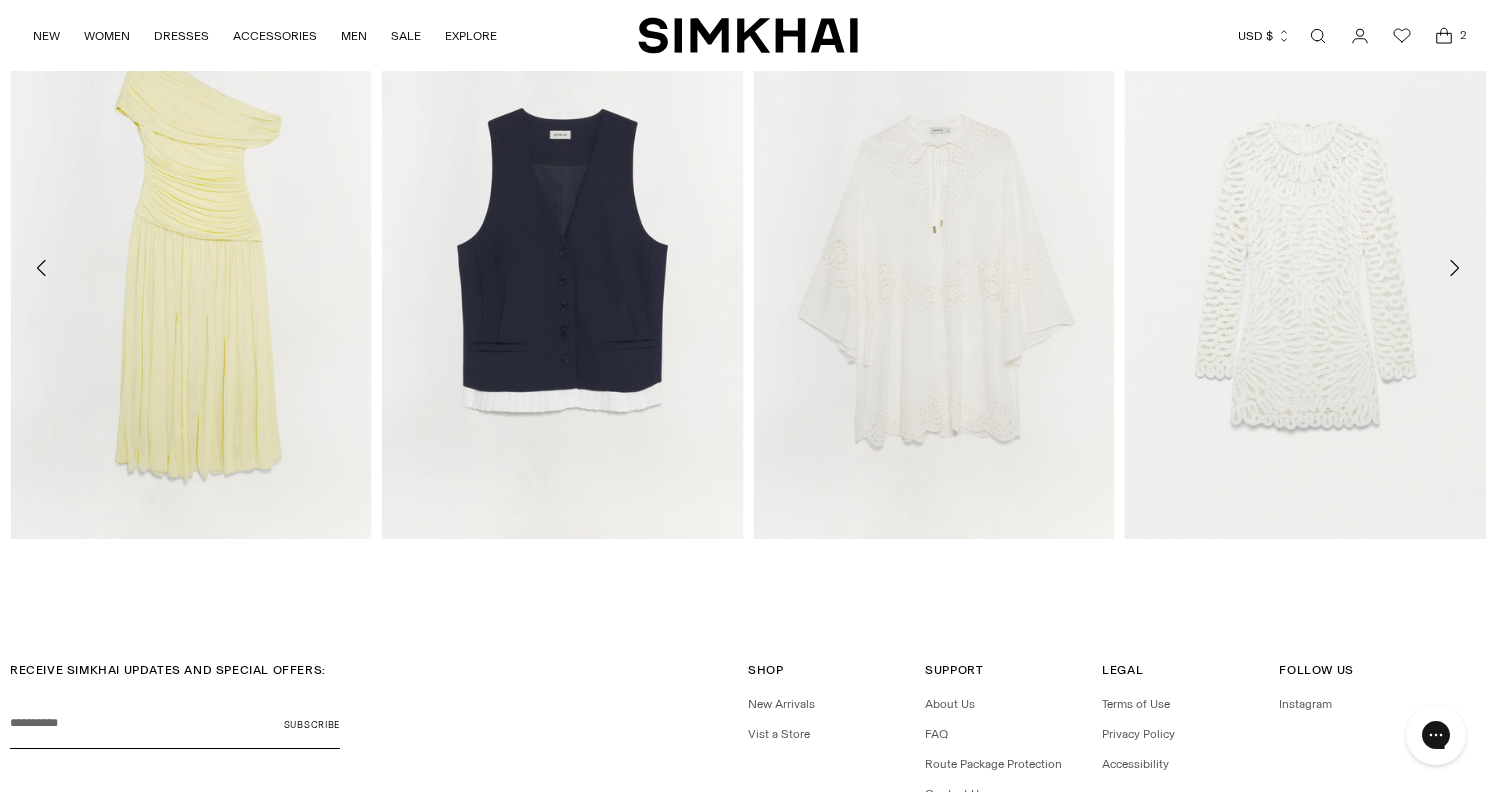 click 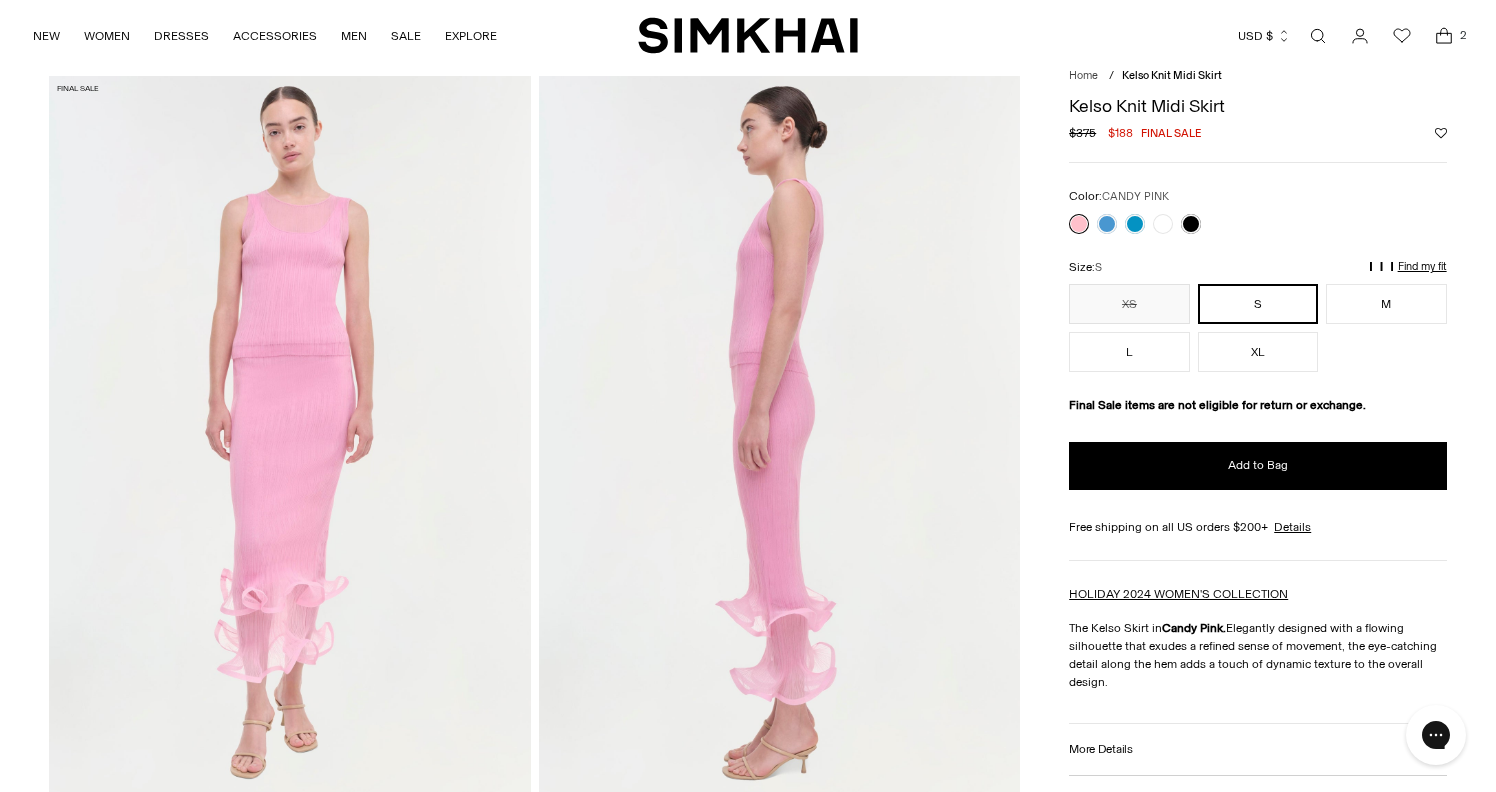 scroll, scrollTop: 0, scrollLeft: 0, axis: both 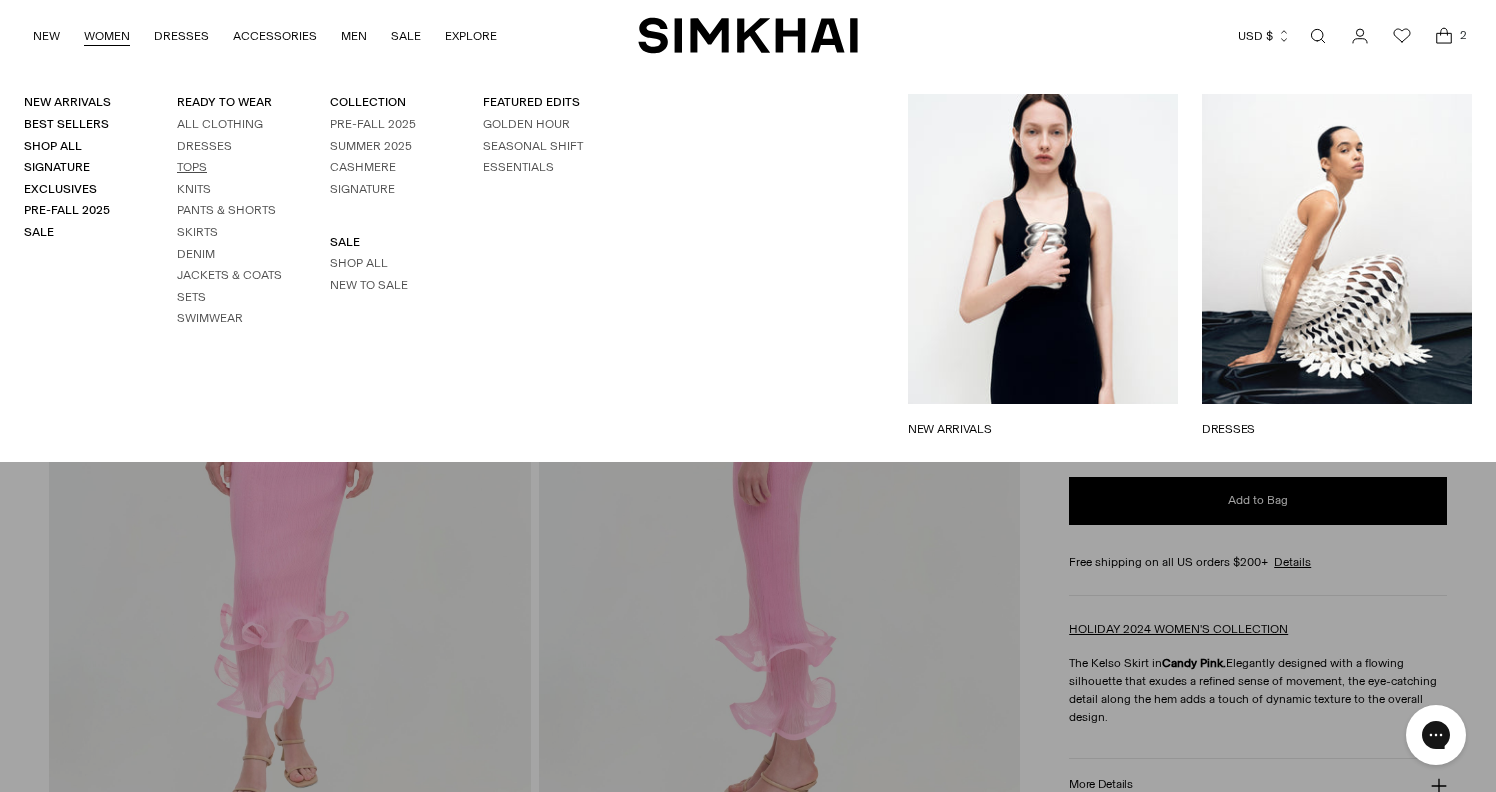 click on "Tops" at bounding box center [192, 167] 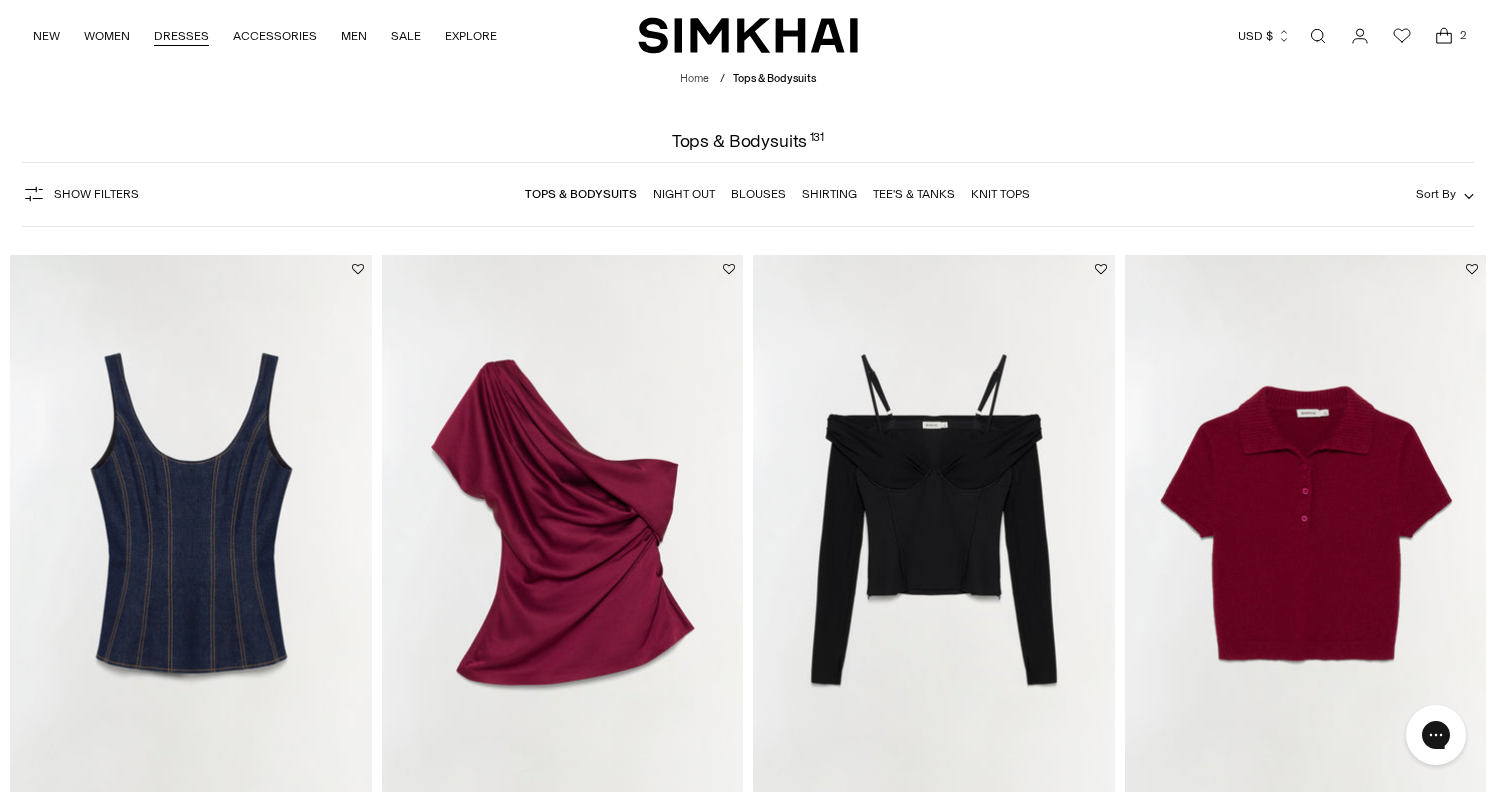 scroll, scrollTop: 0, scrollLeft: 0, axis: both 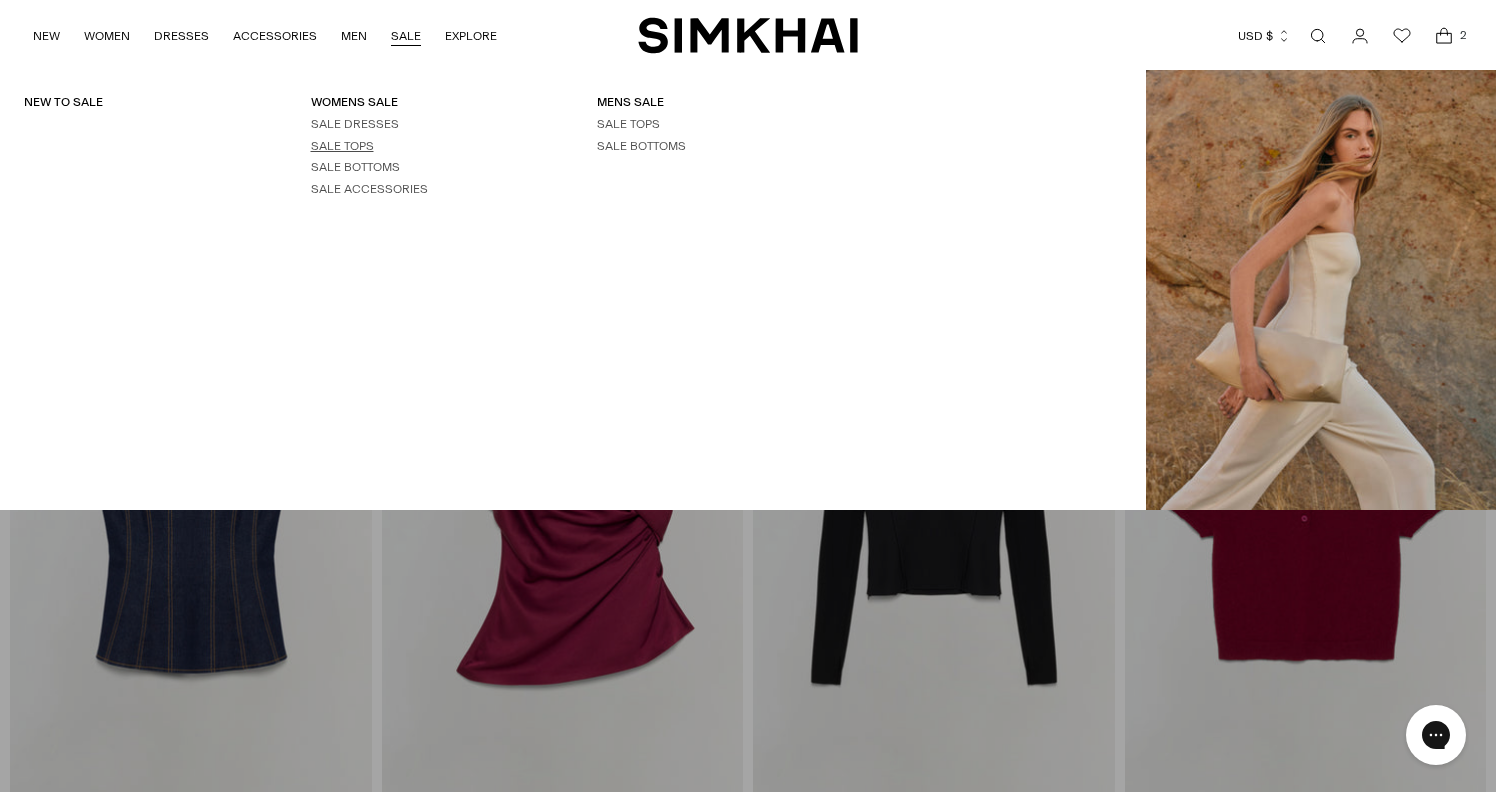click on "SALE TOPS" at bounding box center [342, 146] 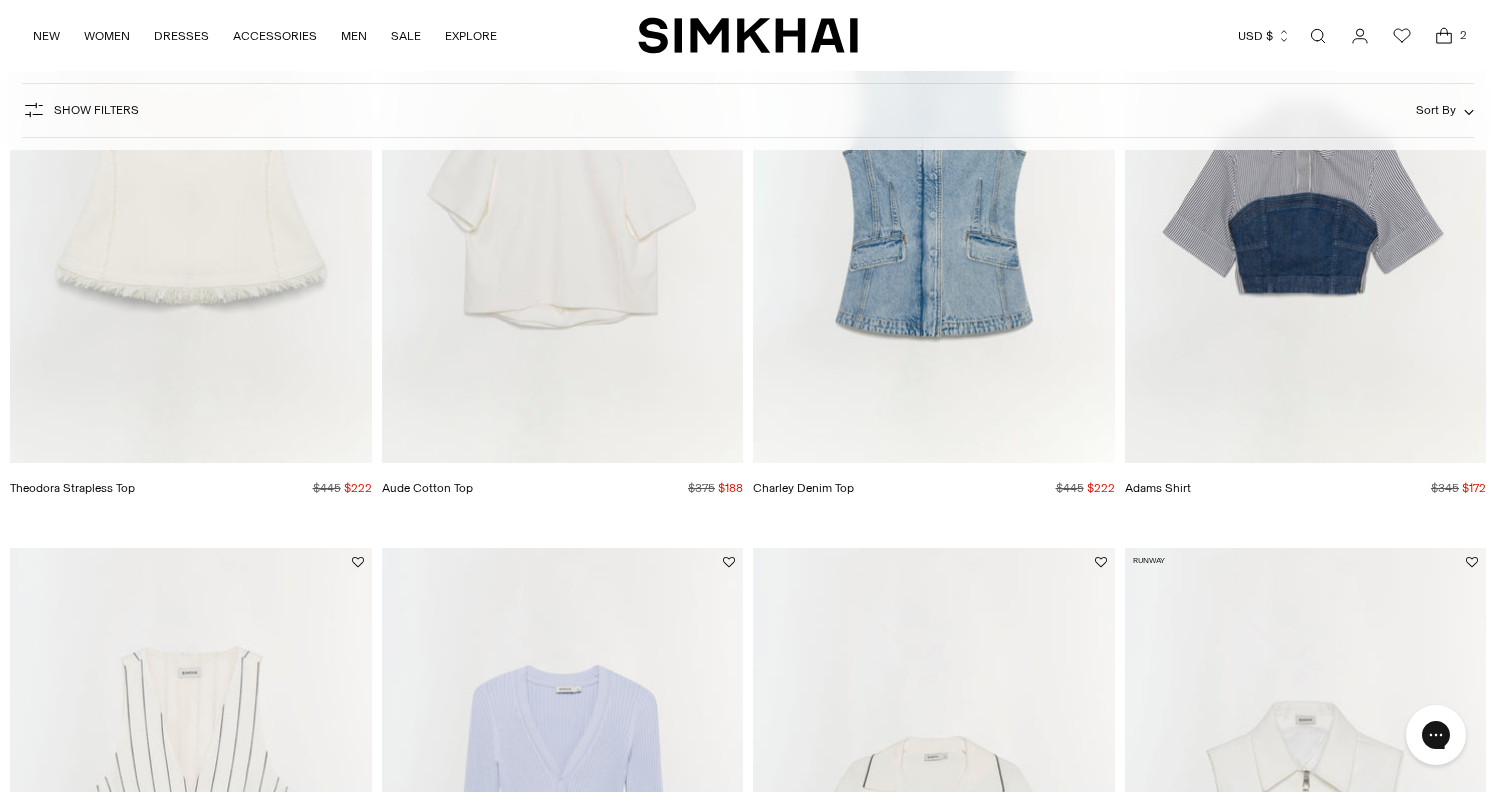 scroll, scrollTop: 393, scrollLeft: 0, axis: vertical 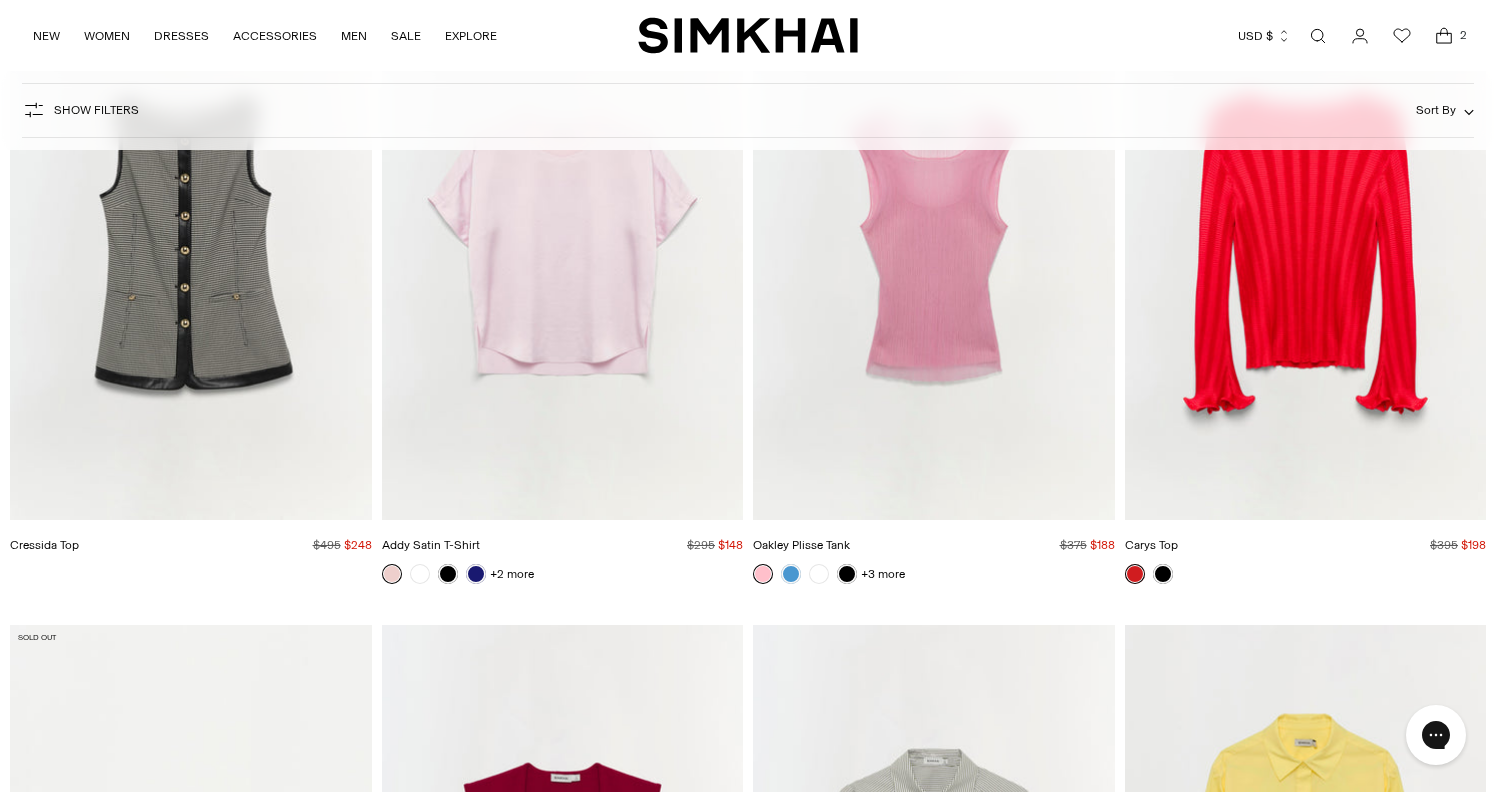 click at bounding box center [0, 0] 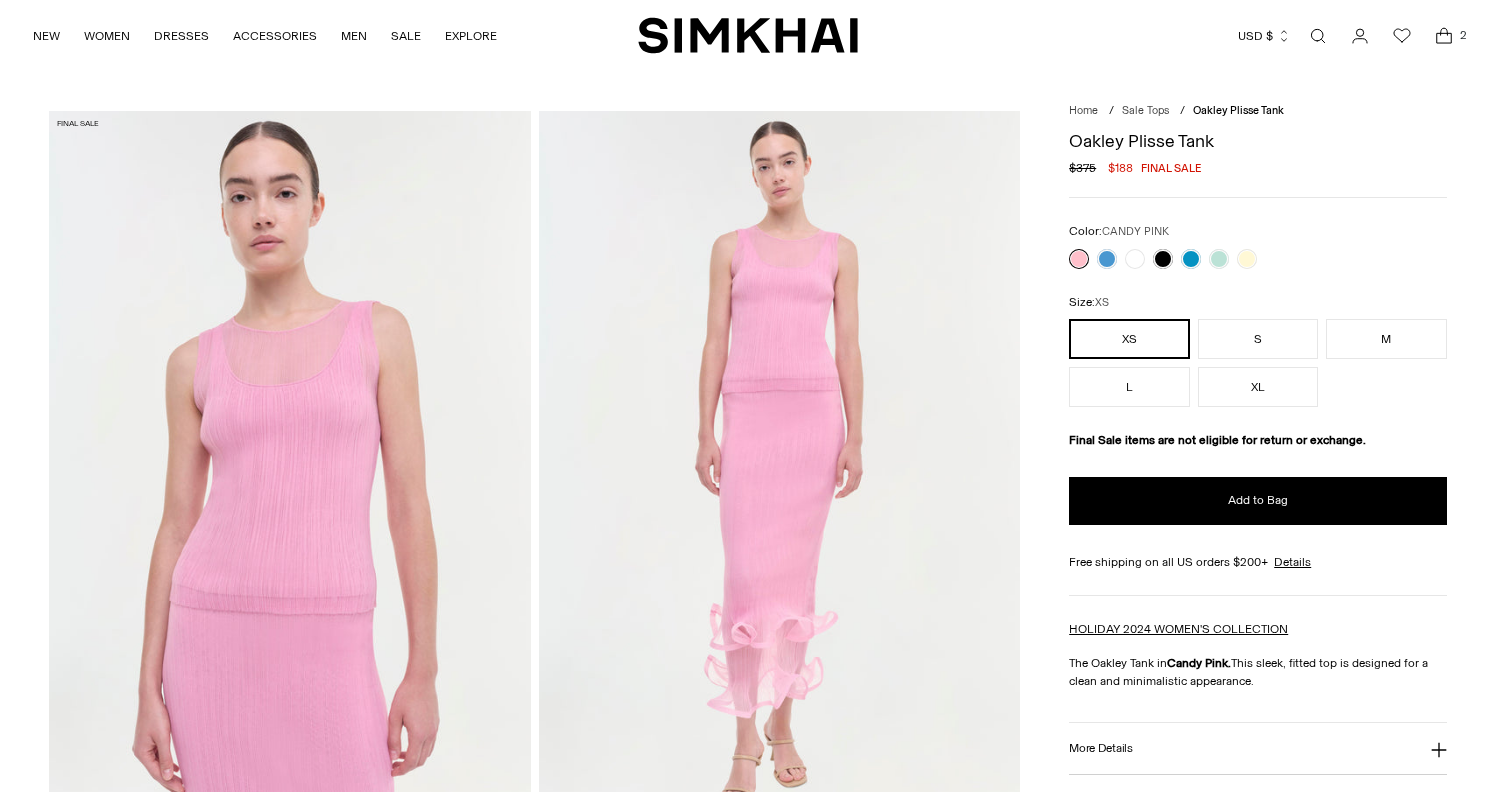 scroll, scrollTop: 0, scrollLeft: 0, axis: both 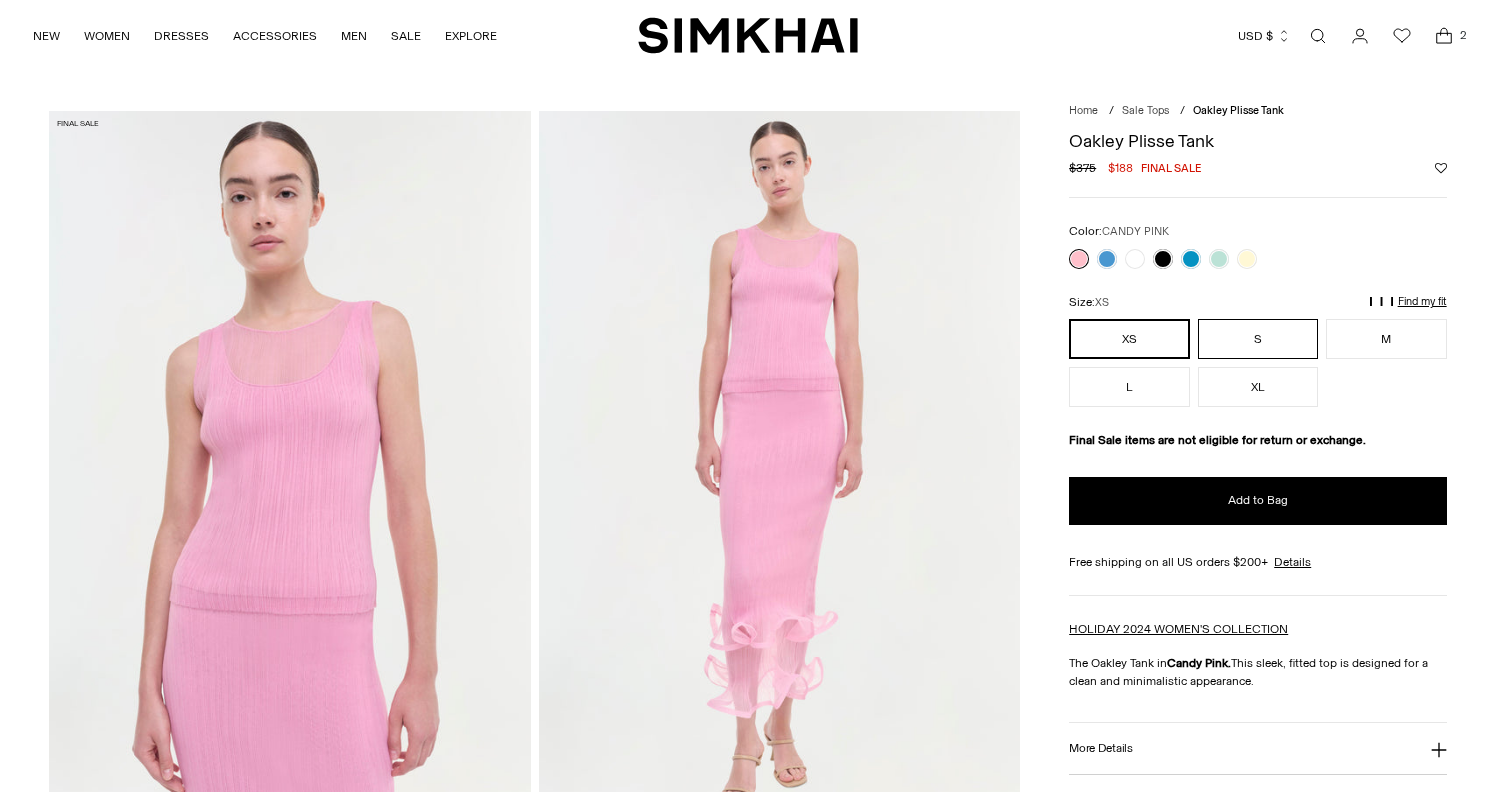 click on "S" at bounding box center [1258, 339] 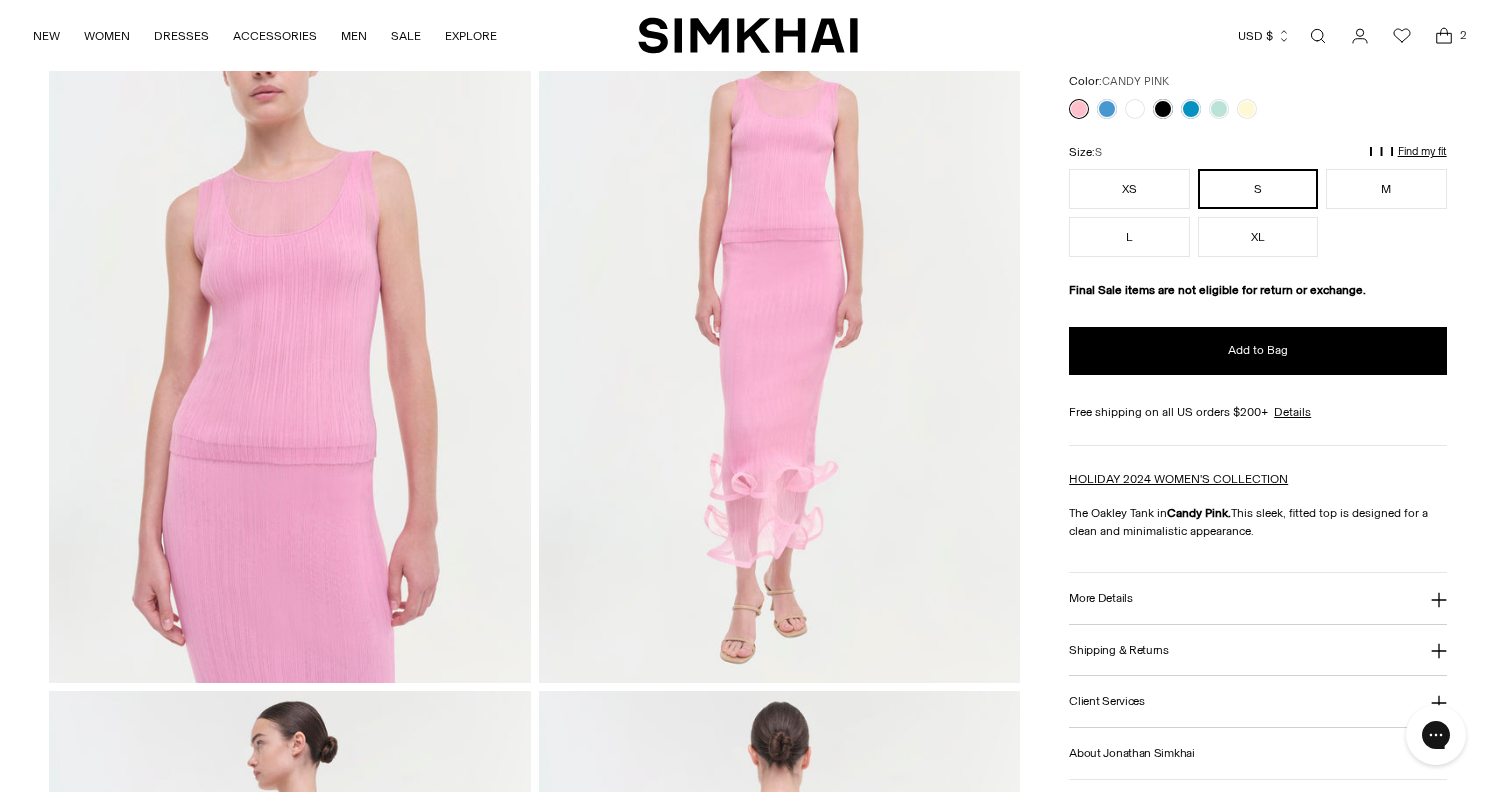 scroll, scrollTop: 163, scrollLeft: 0, axis: vertical 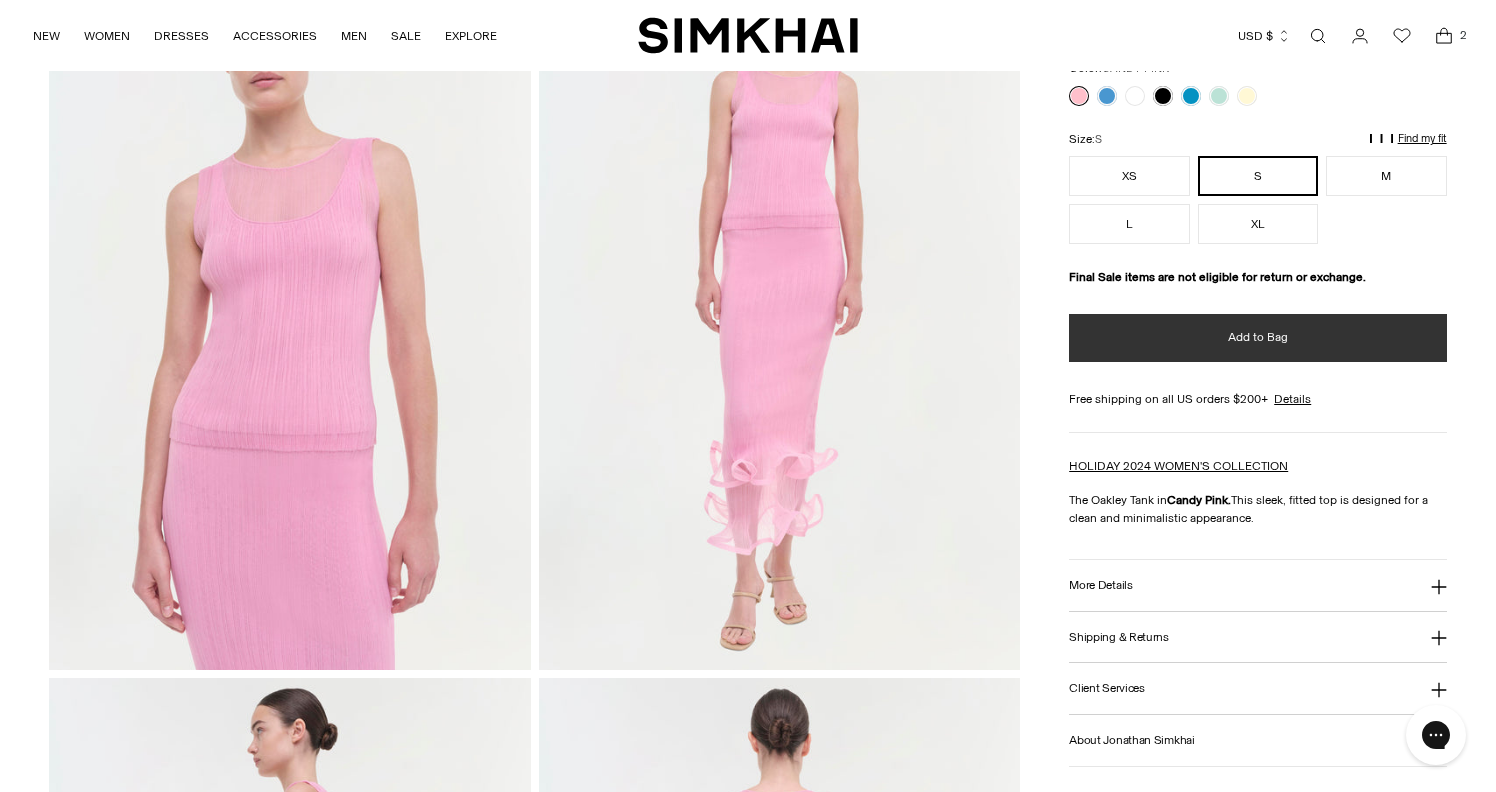 click on "Add to Bag" at bounding box center [1257, 338] 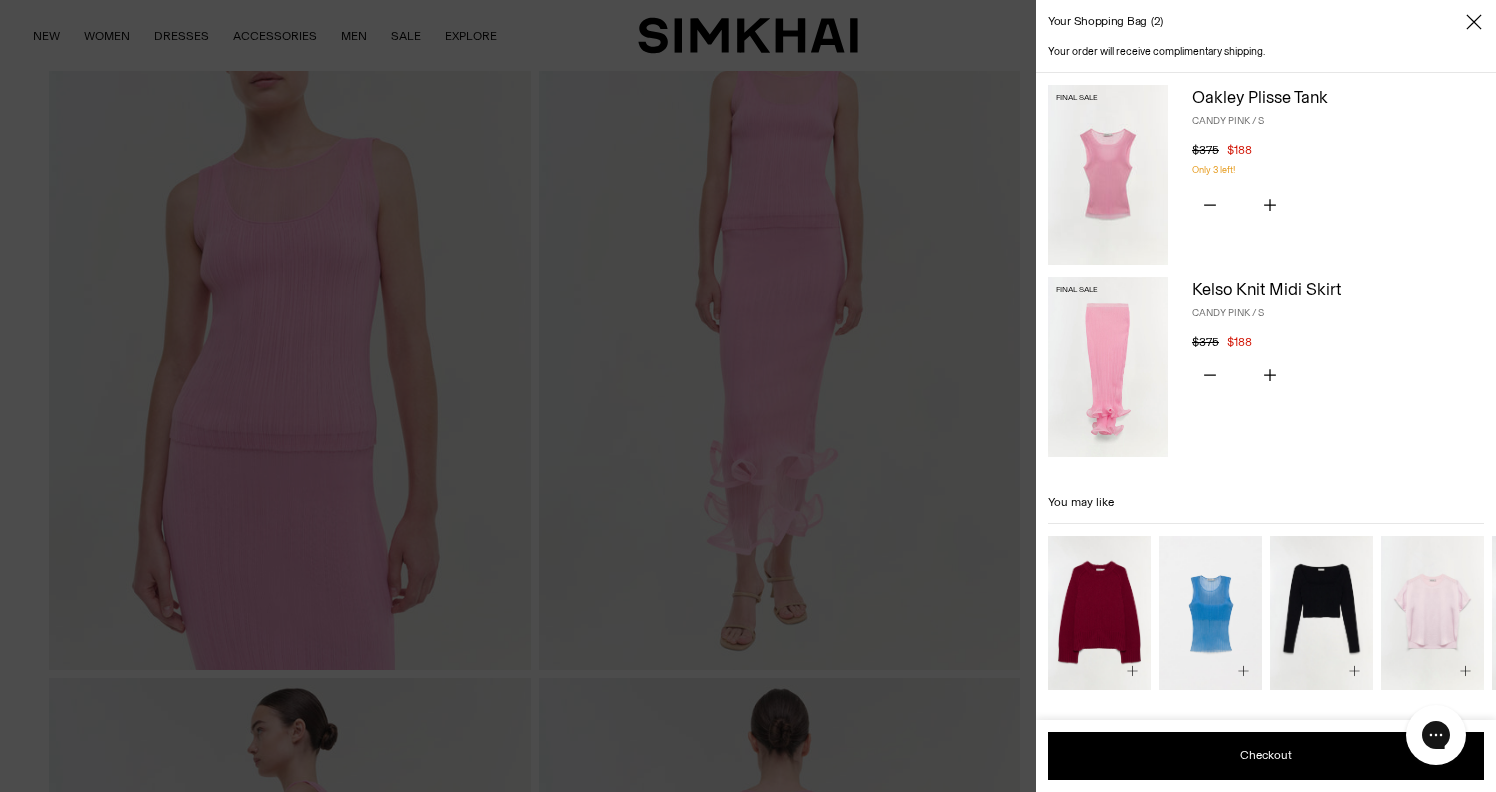 click at bounding box center [748, 396] 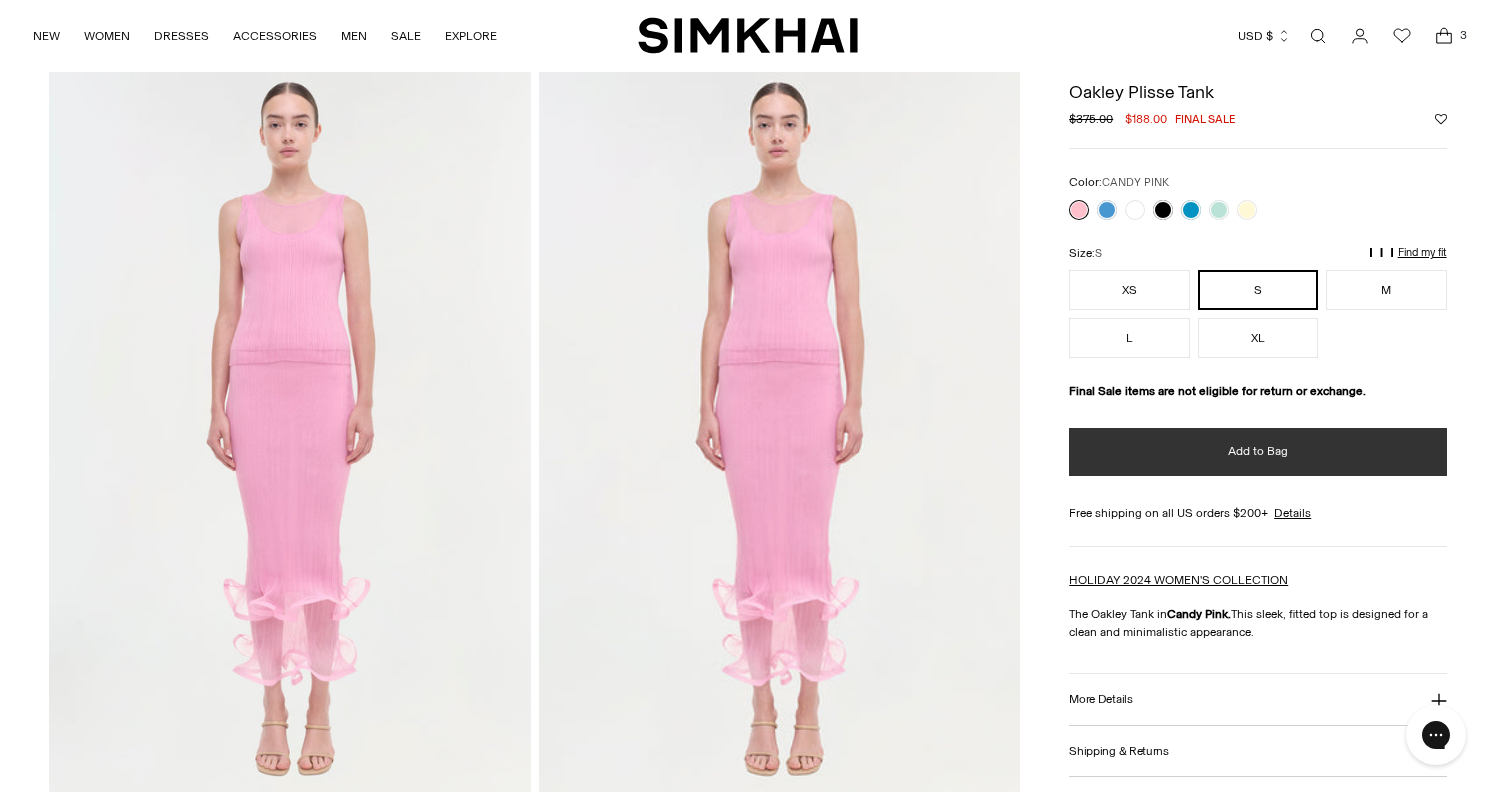 scroll, scrollTop: 1380, scrollLeft: 0, axis: vertical 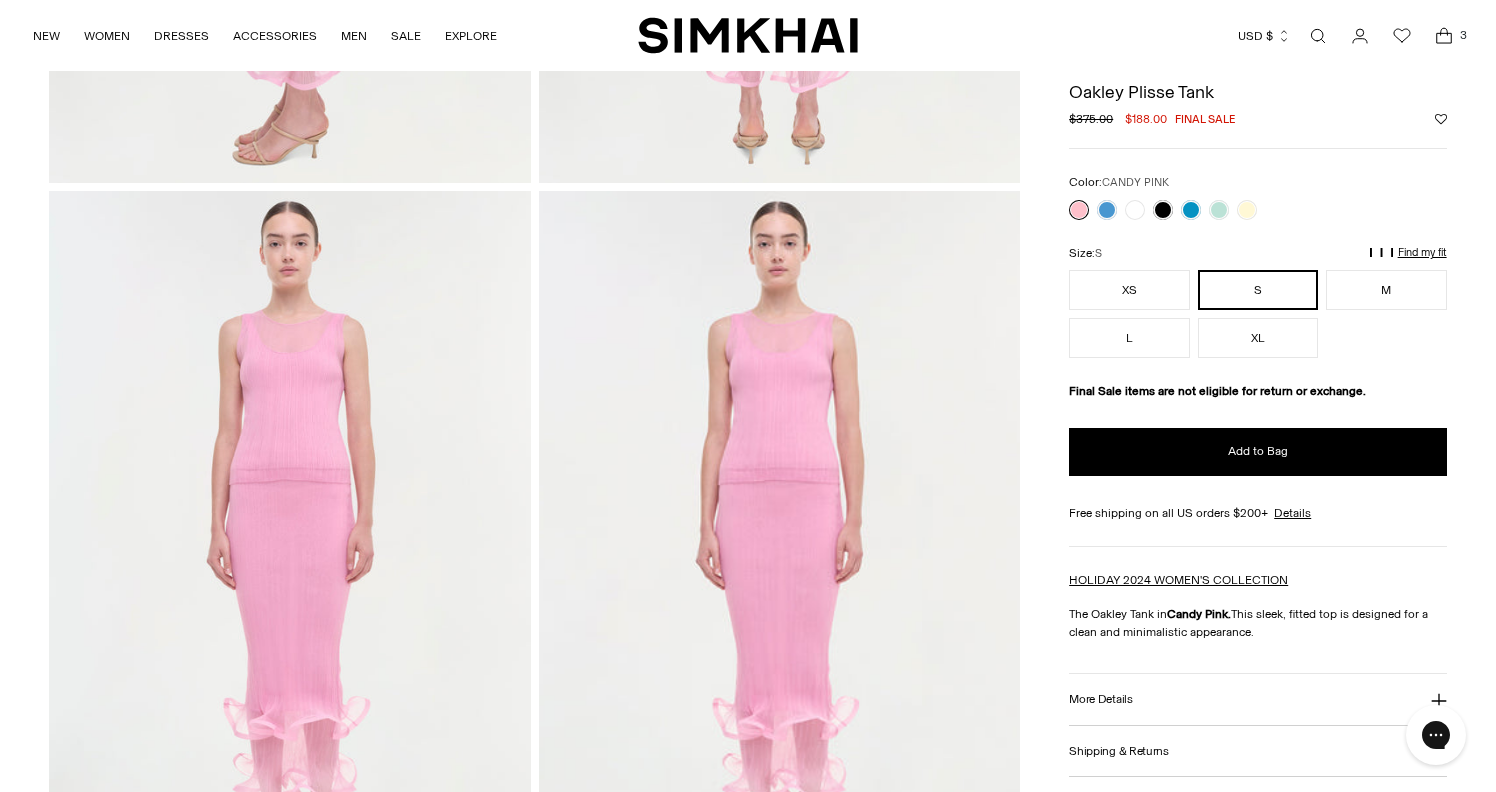 click 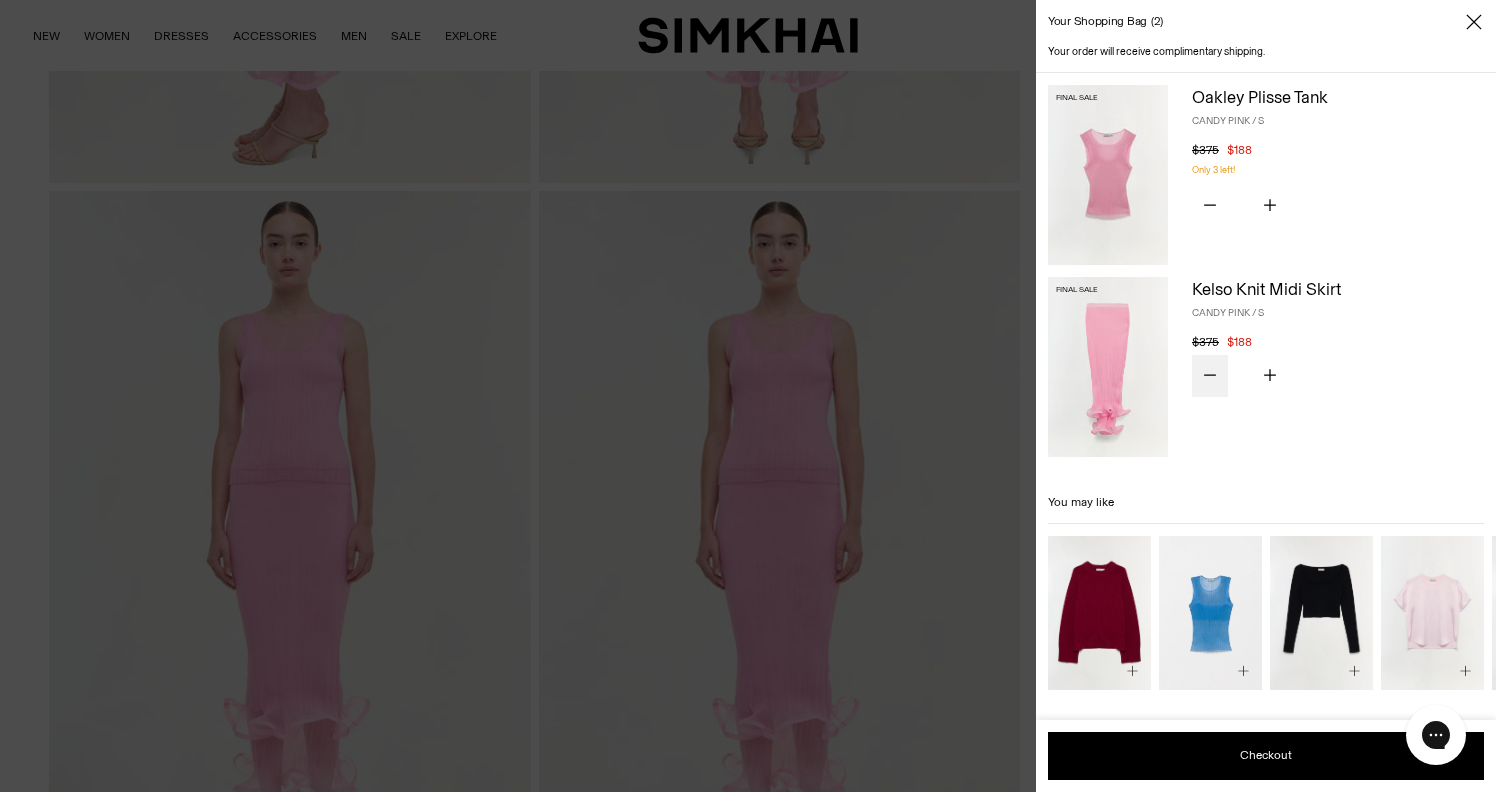 click 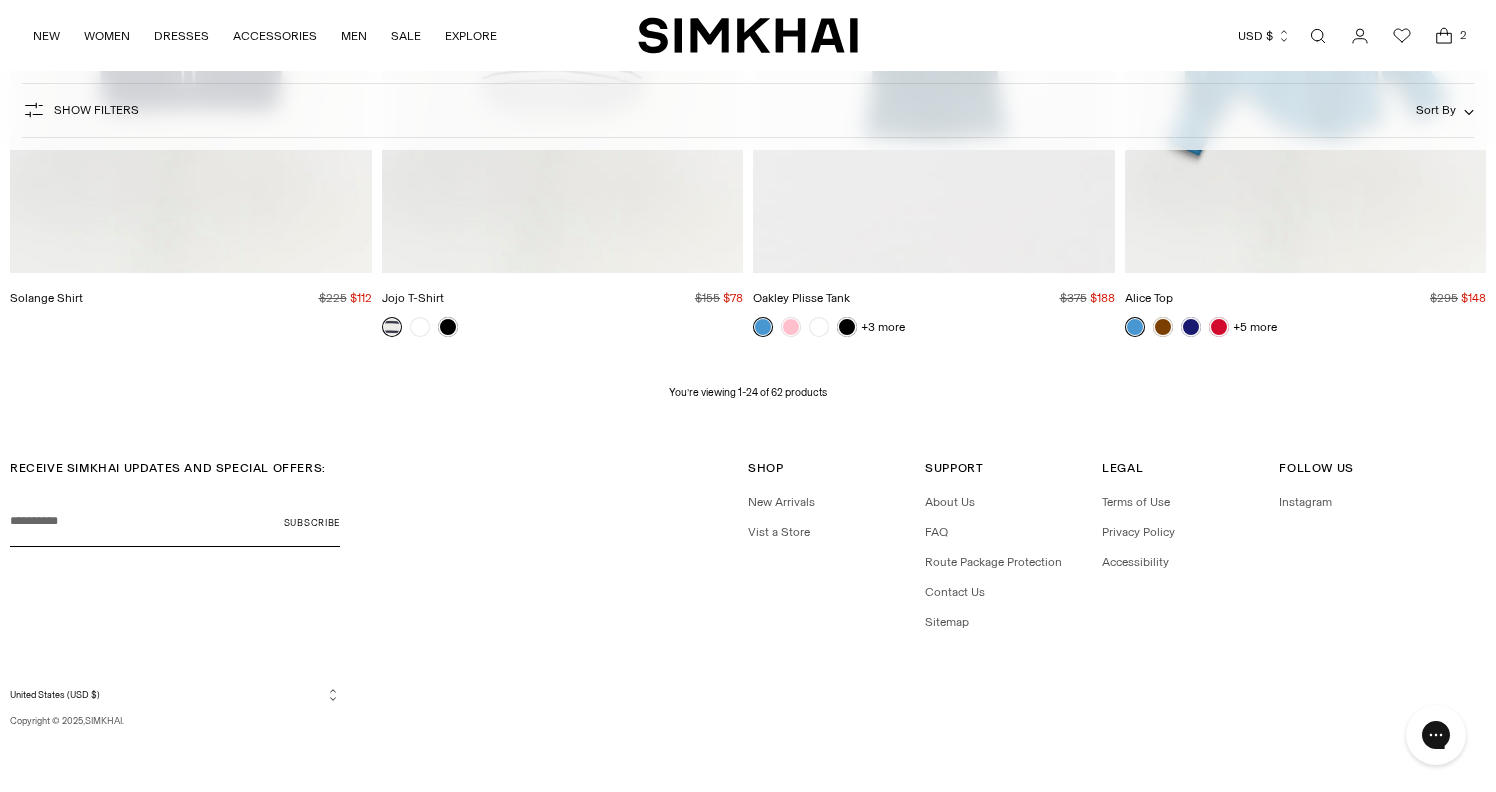 scroll, scrollTop: 0, scrollLeft: 0, axis: both 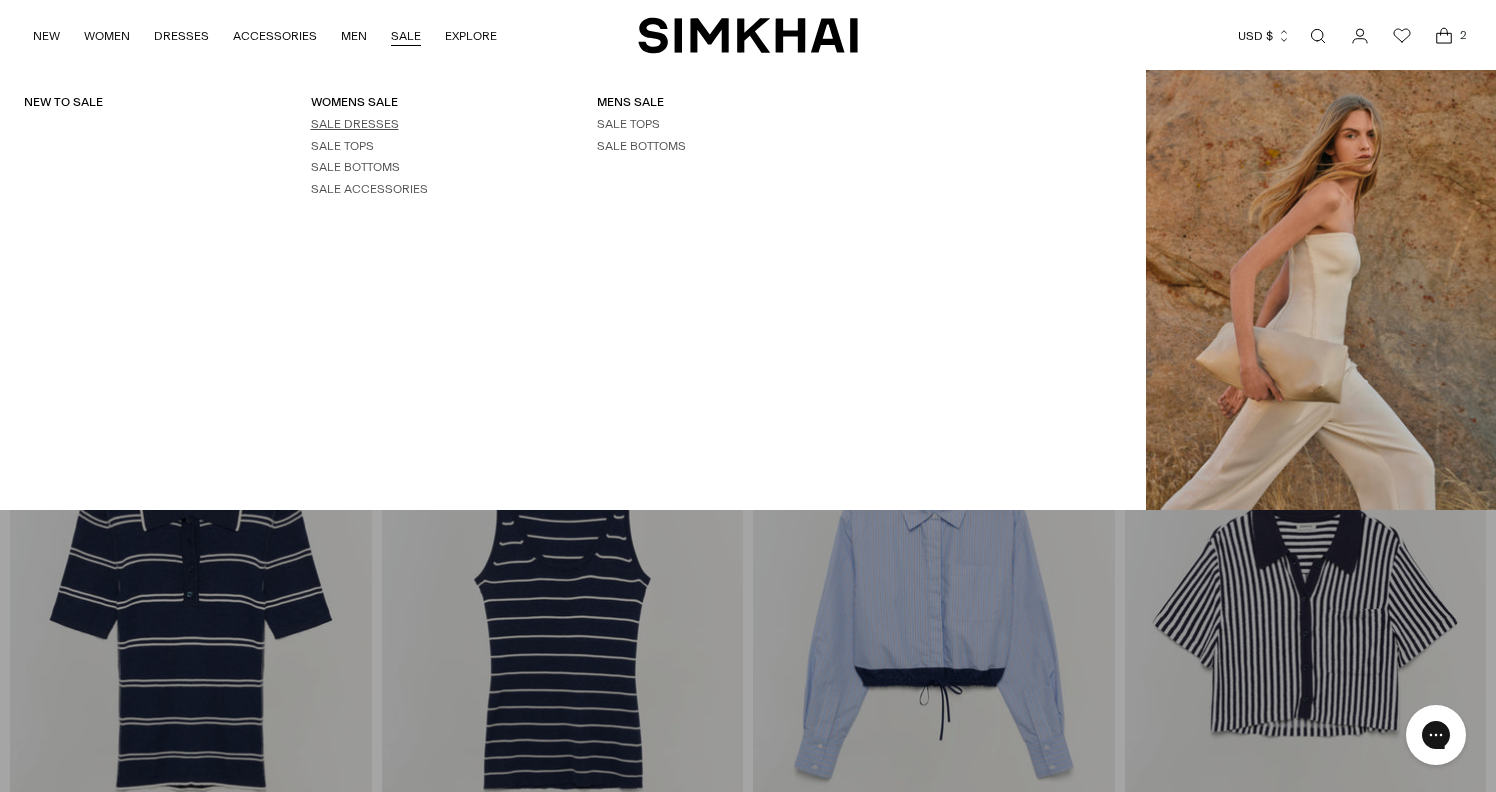 click on "SALE DRESSES" at bounding box center [355, 124] 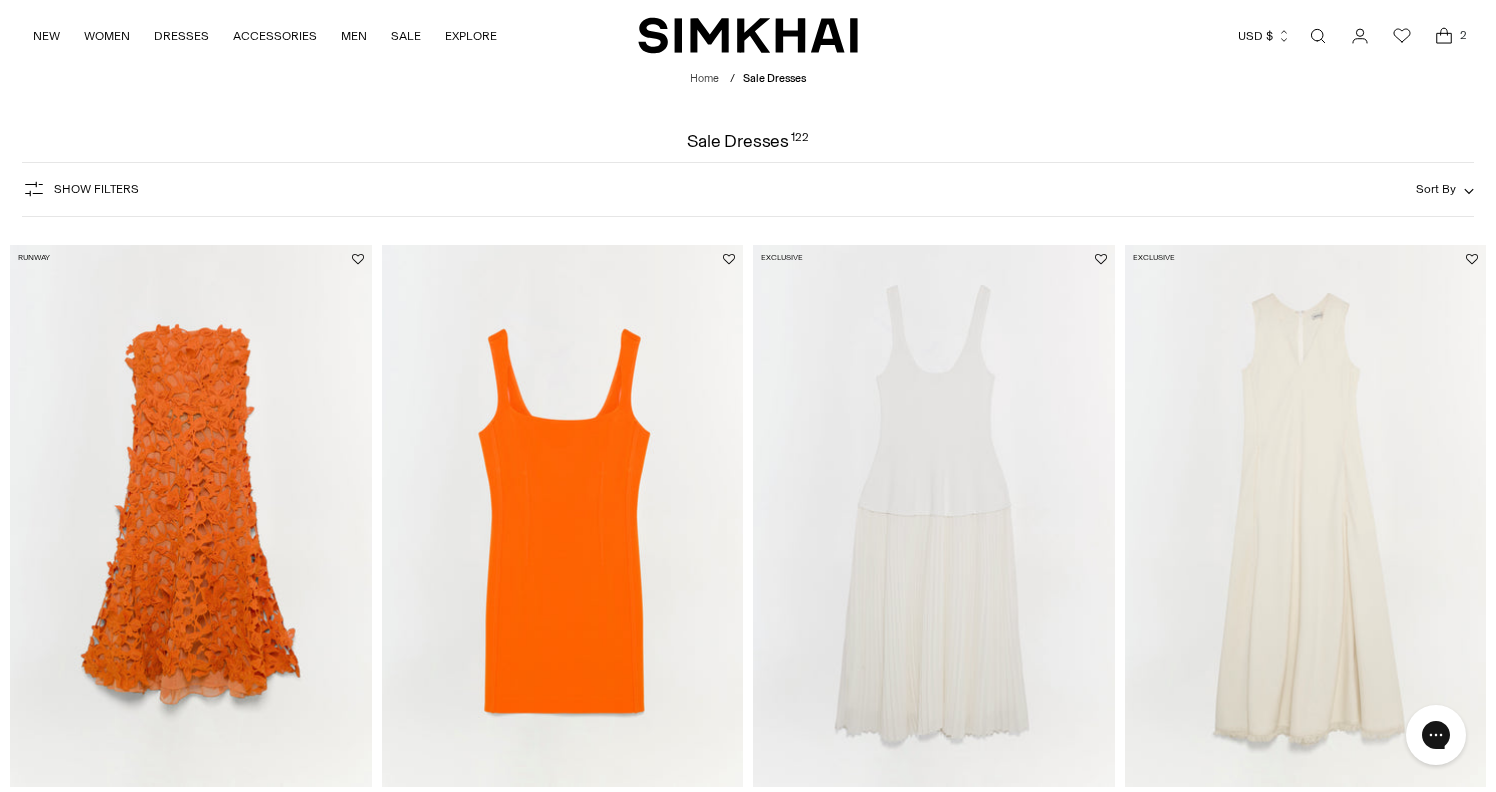 scroll, scrollTop: 0, scrollLeft: 0, axis: both 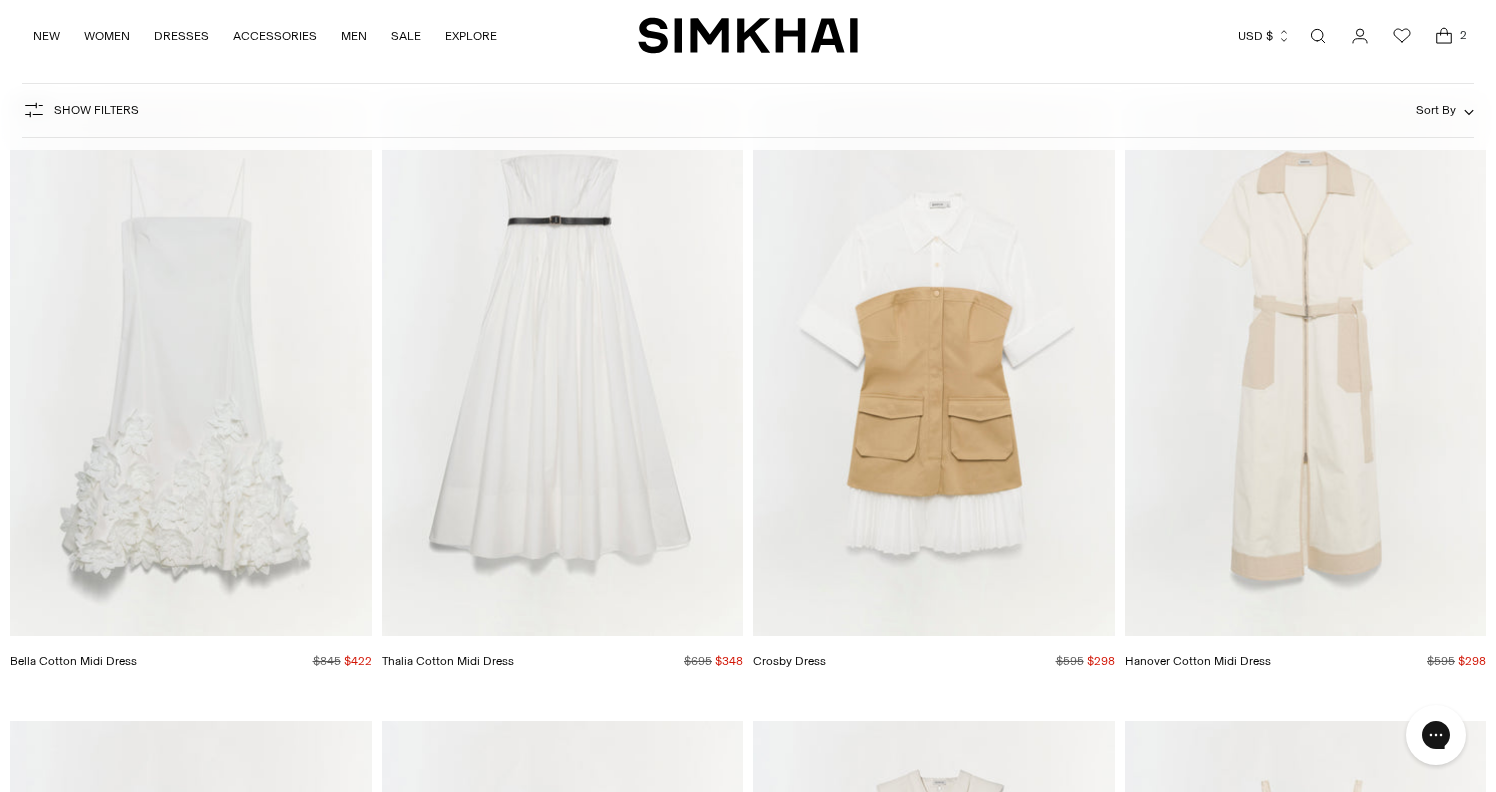 click at bounding box center (0, 0) 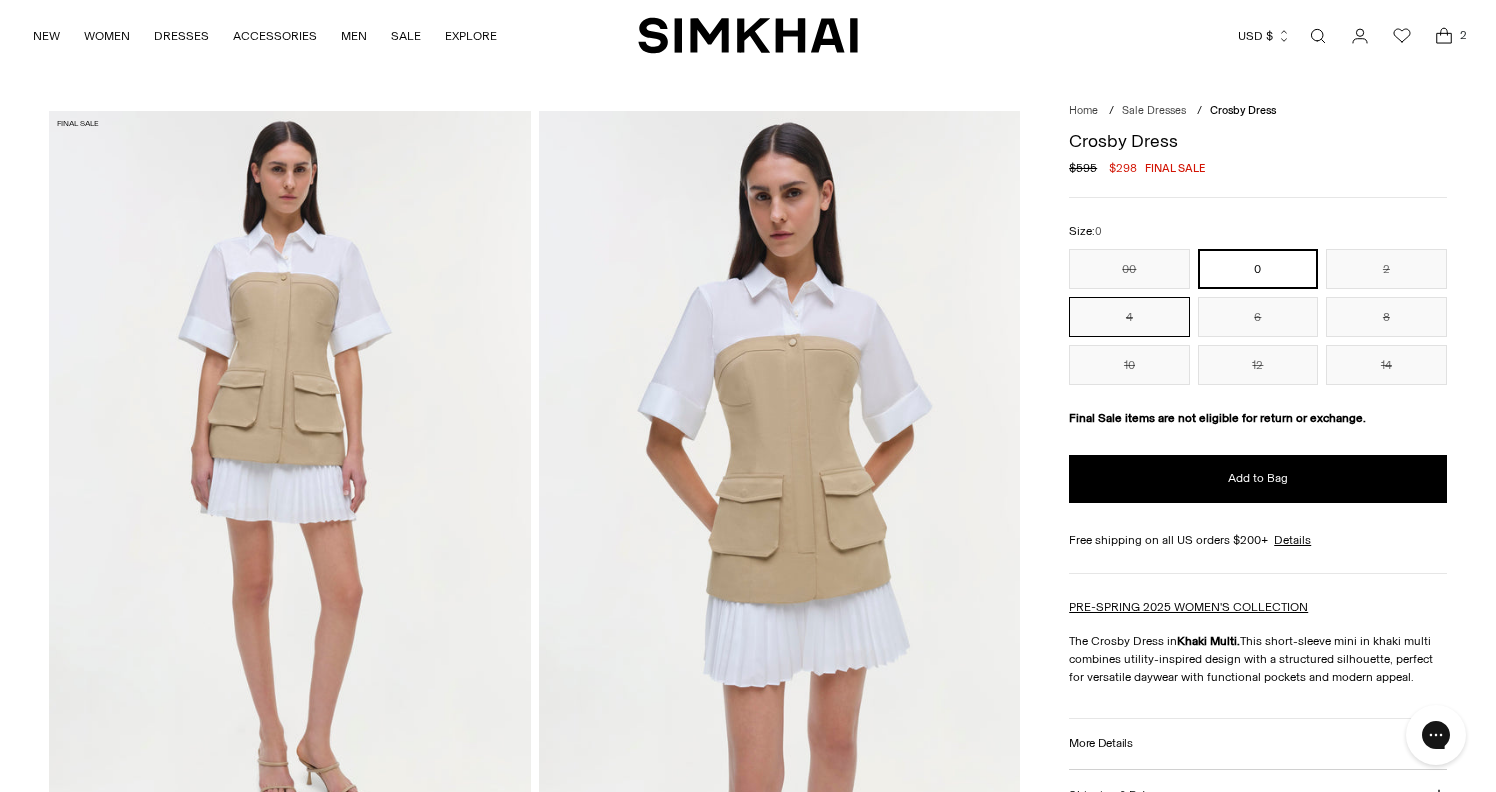 scroll, scrollTop: 0, scrollLeft: 0, axis: both 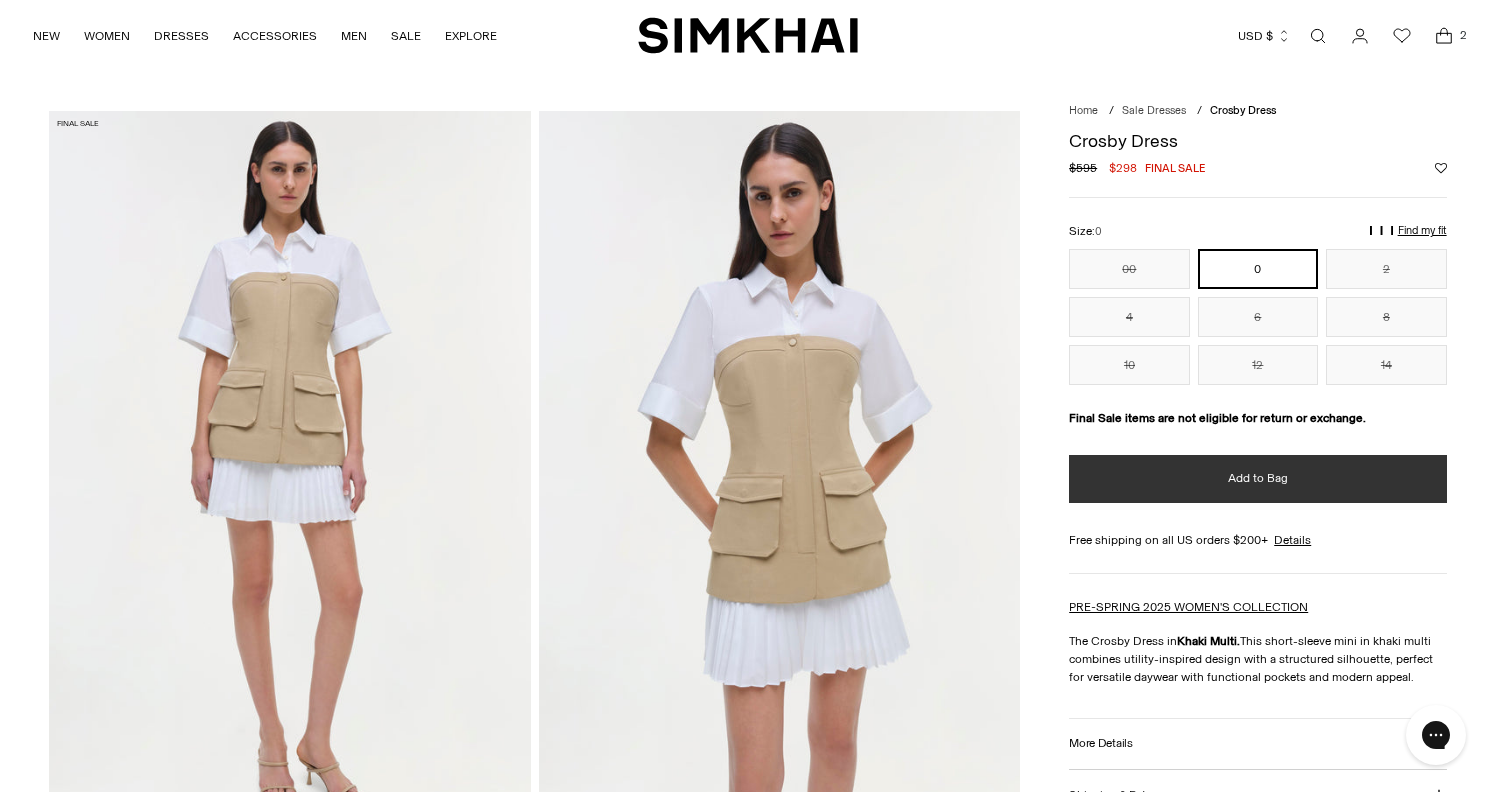 click on "Add to Bag" at bounding box center [1257, 479] 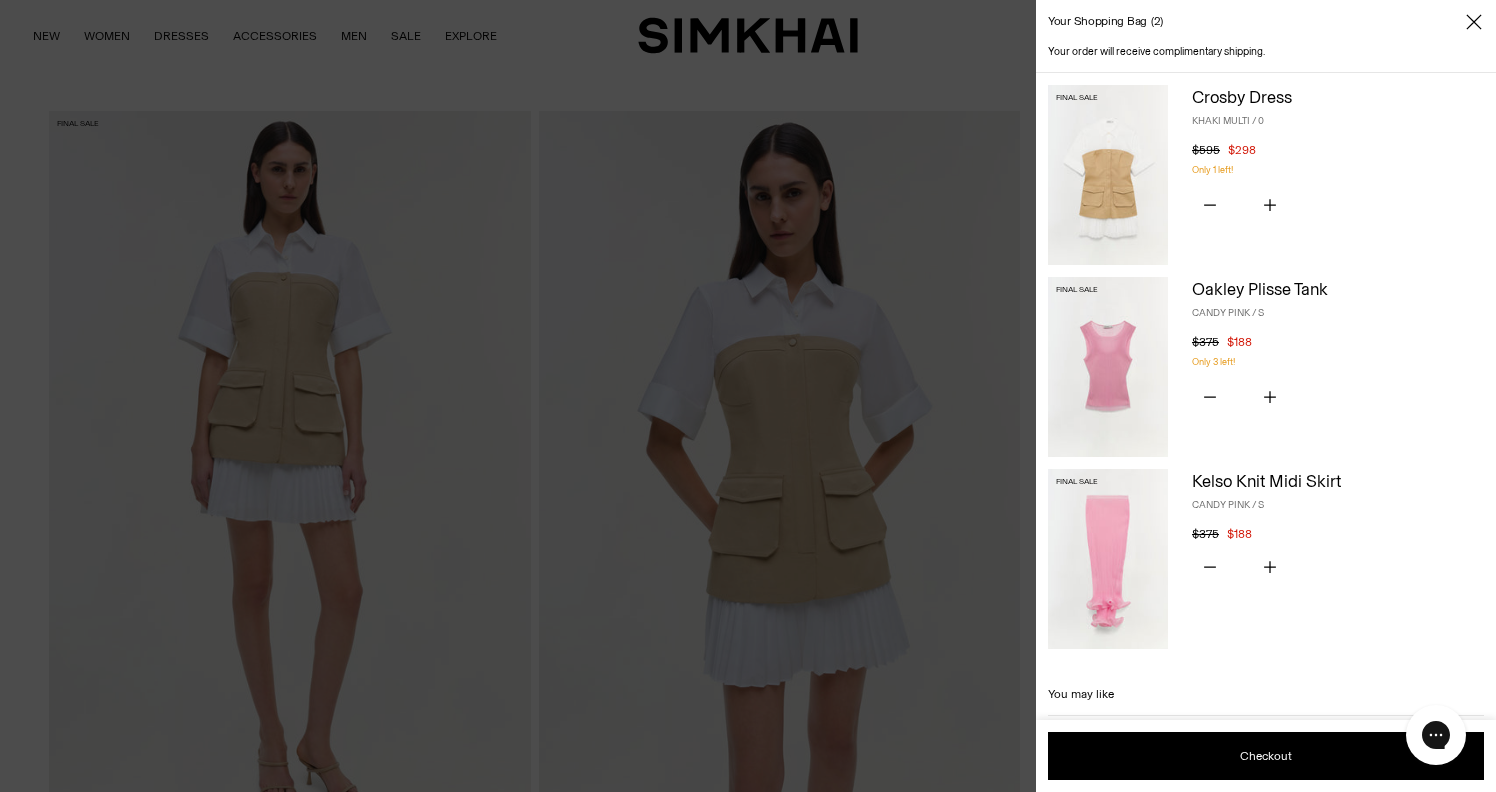 click at bounding box center (748, 396) 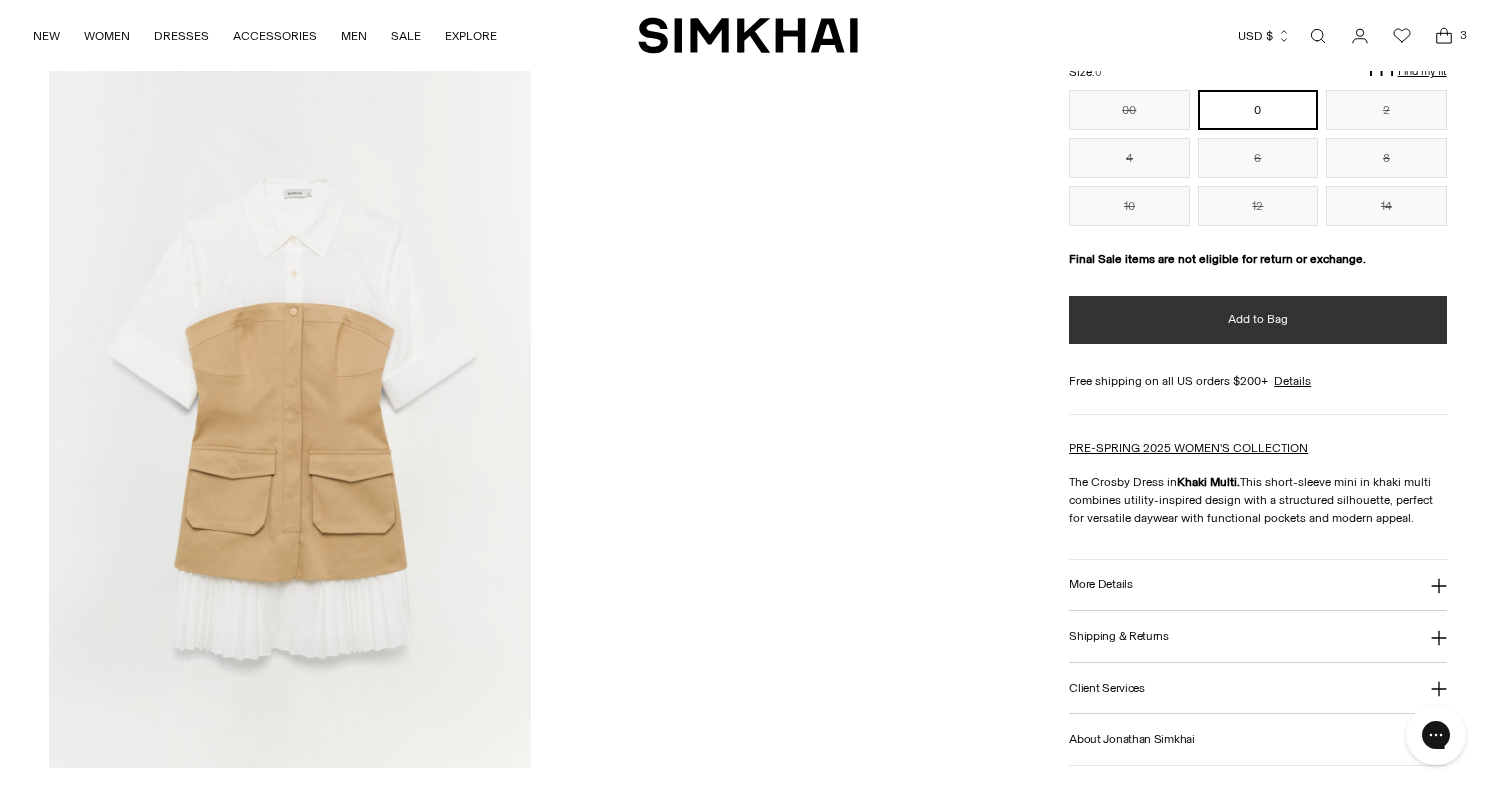 scroll, scrollTop: 2278, scrollLeft: 0, axis: vertical 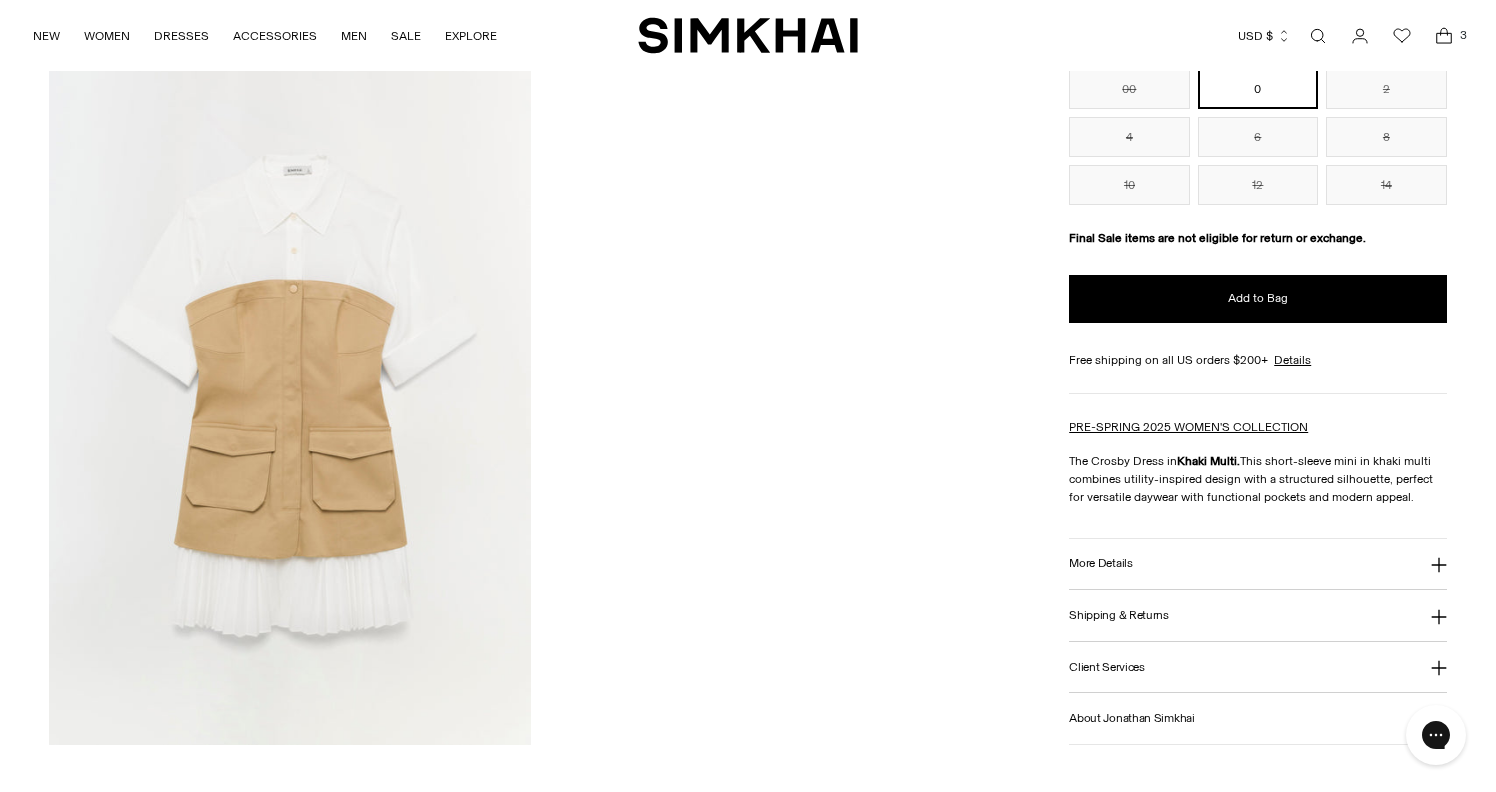 click on "More Details" at bounding box center [1257, 563] 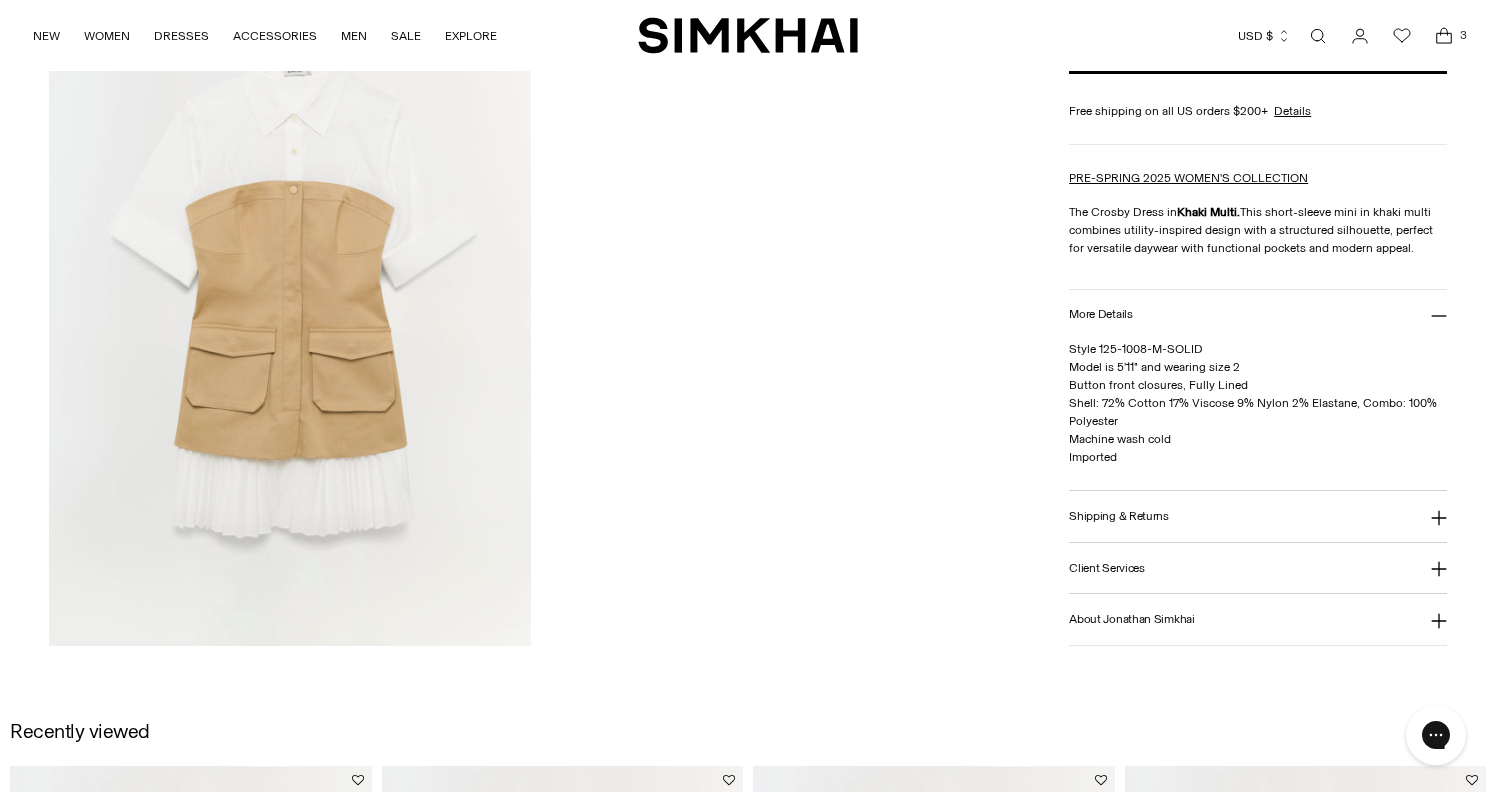 scroll, scrollTop: 2379, scrollLeft: 0, axis: vertical 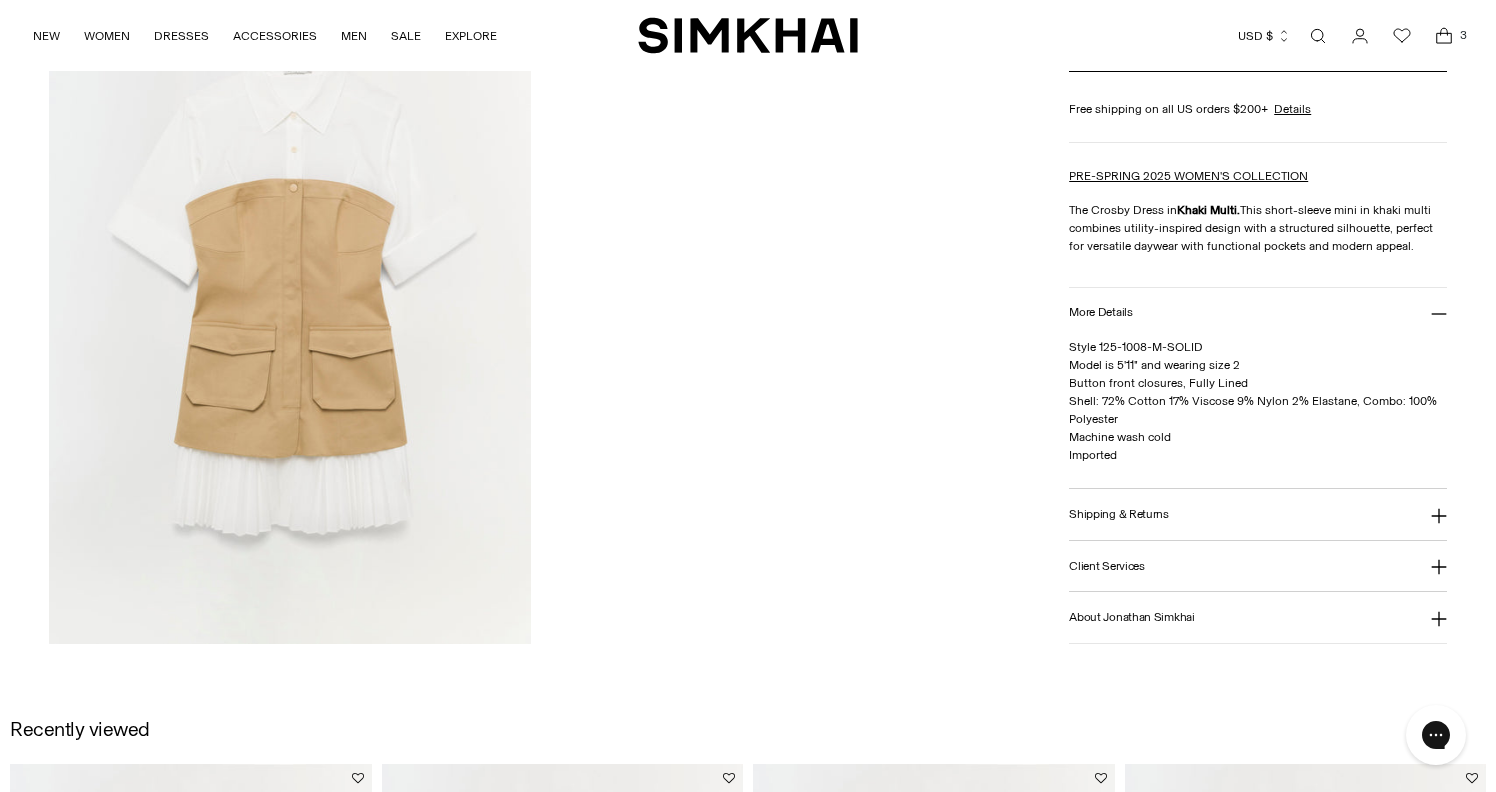 click on "Shipping & Returns" at bounding box center [1257, 514] 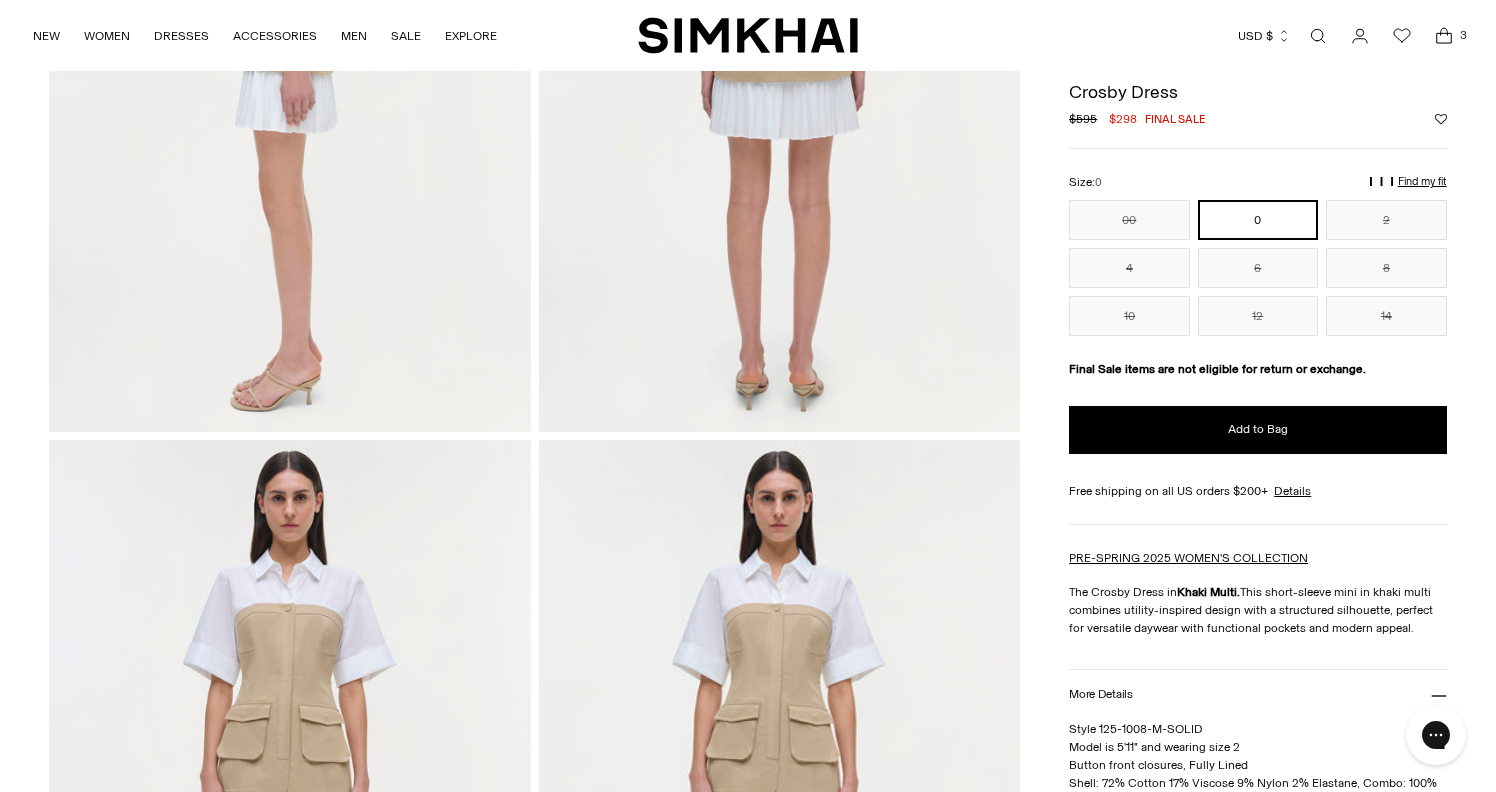 scroll, scrollTop: 1130, scrollLeft: 0, axis: vertical 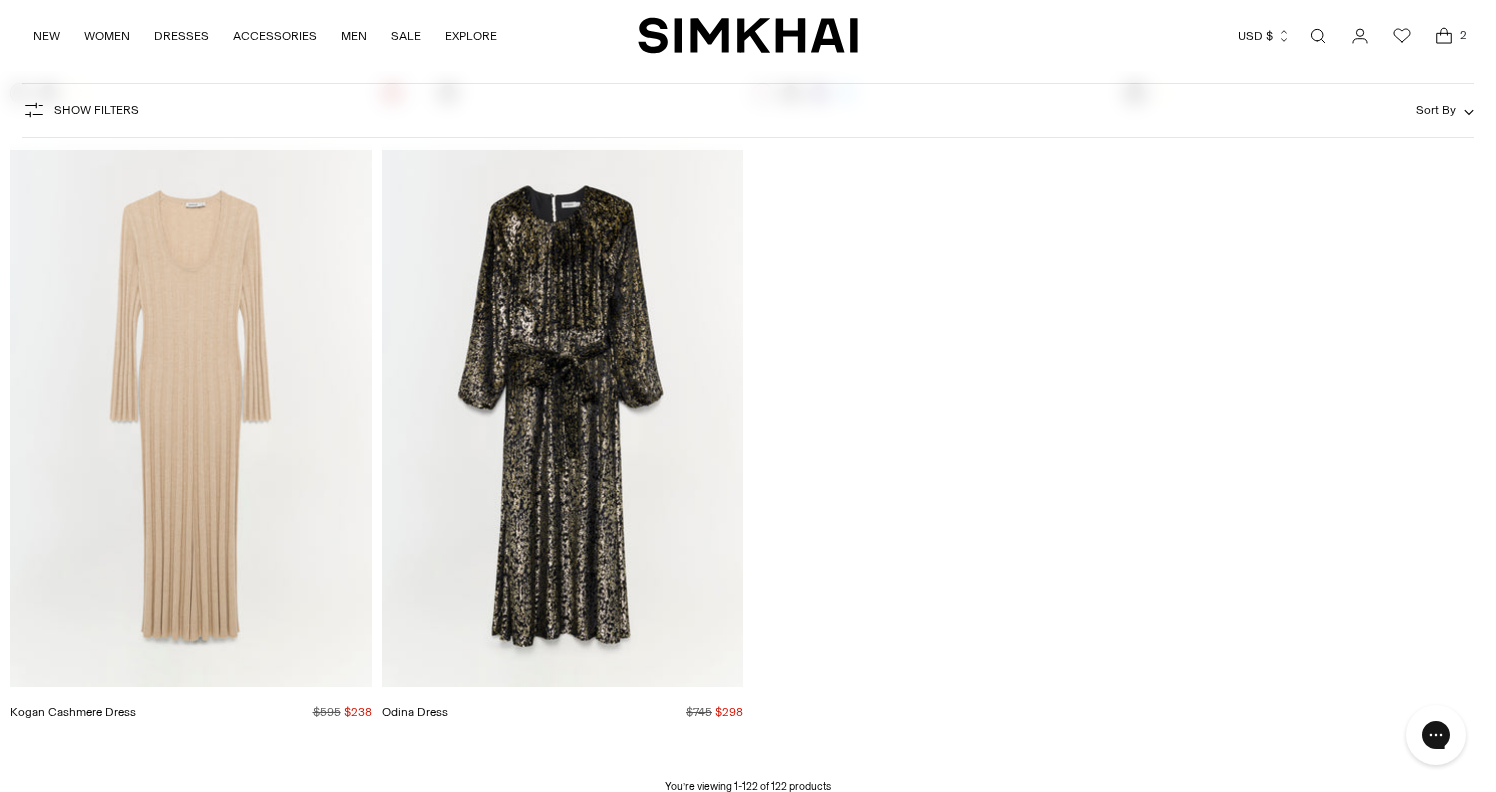 click 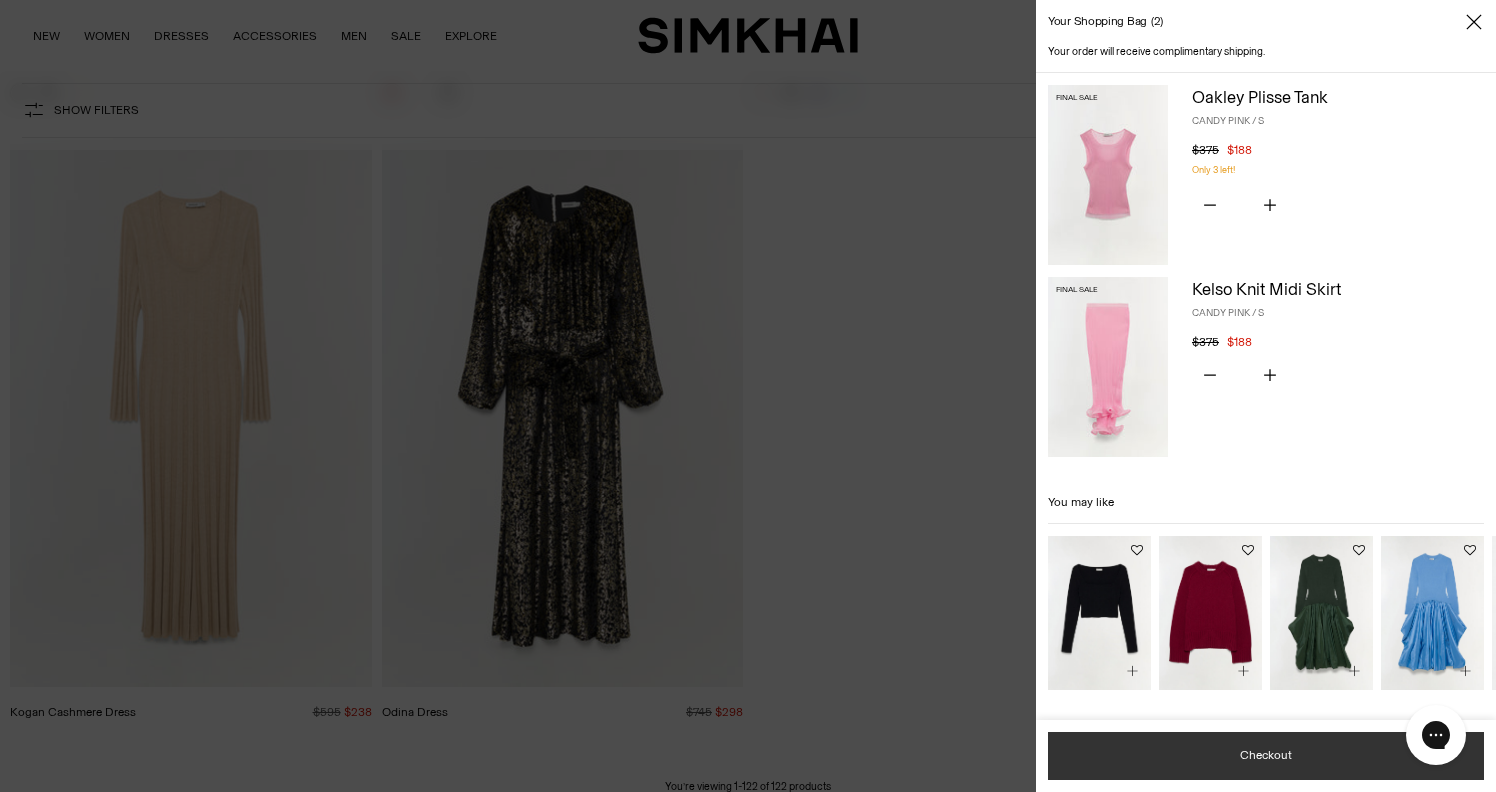 click on "Checkout" at bounding box center [1266, 756] 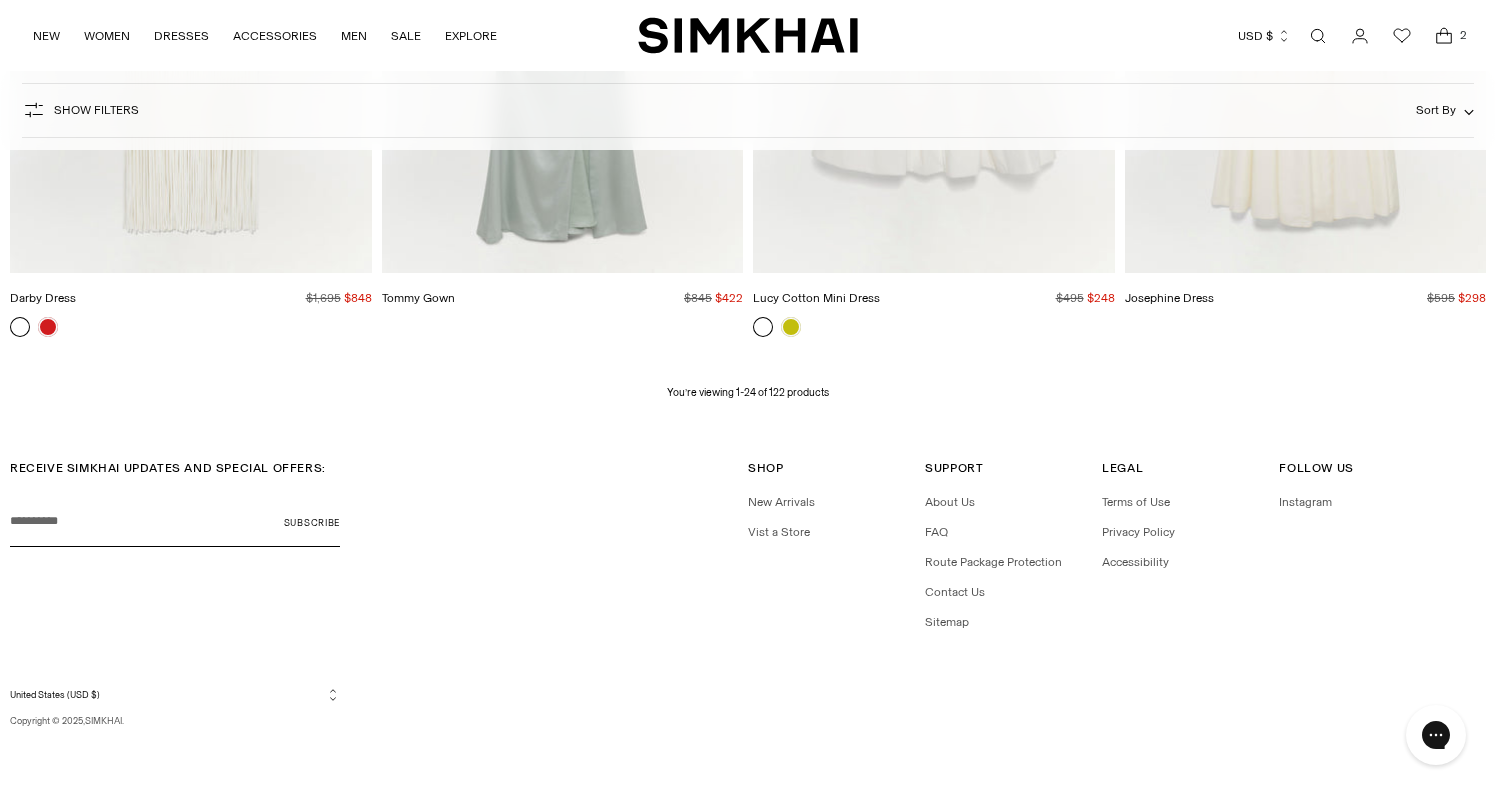 scroll, scrollTop: 0, scrollLeft: 0, axis: both 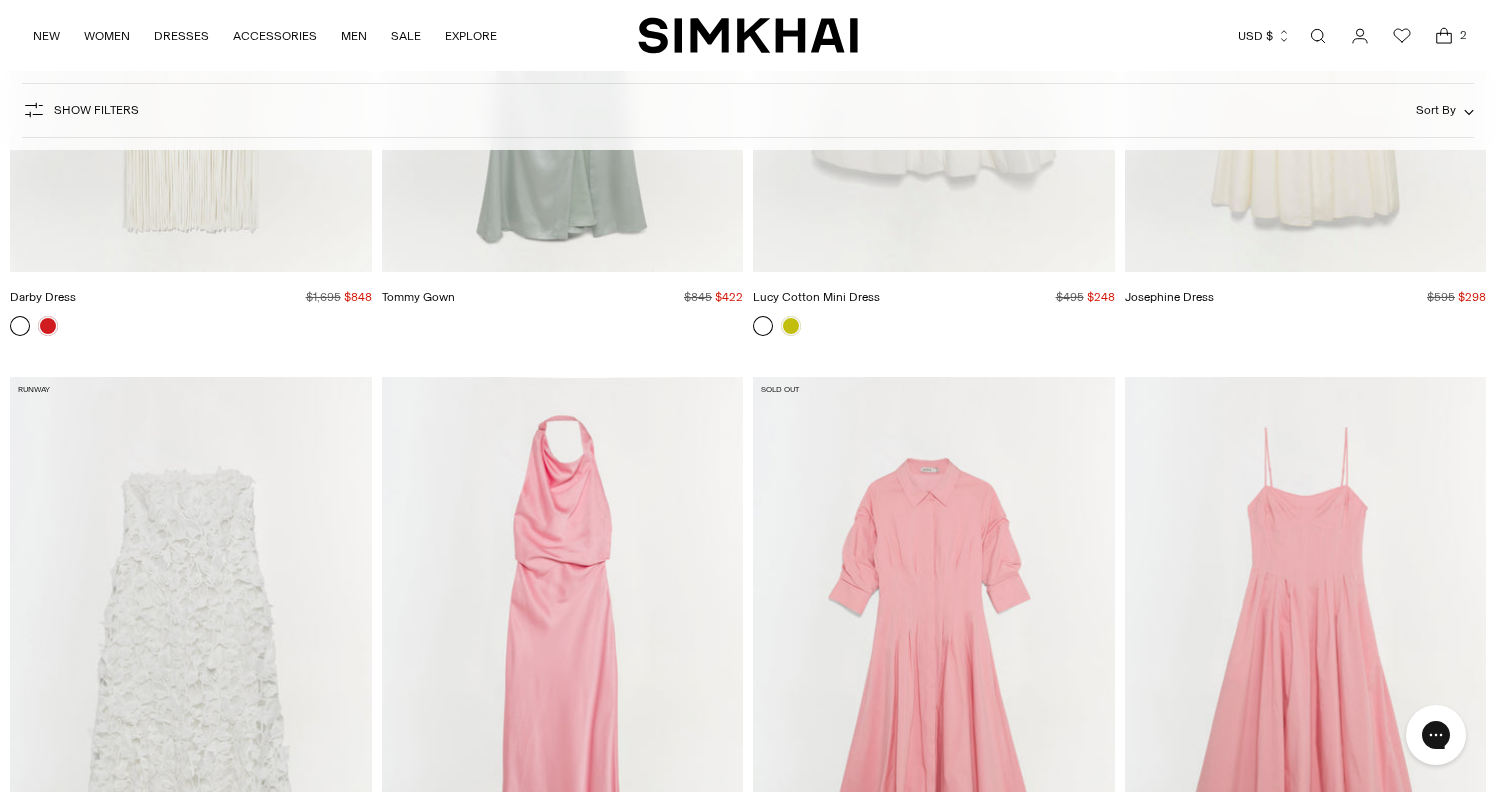 click 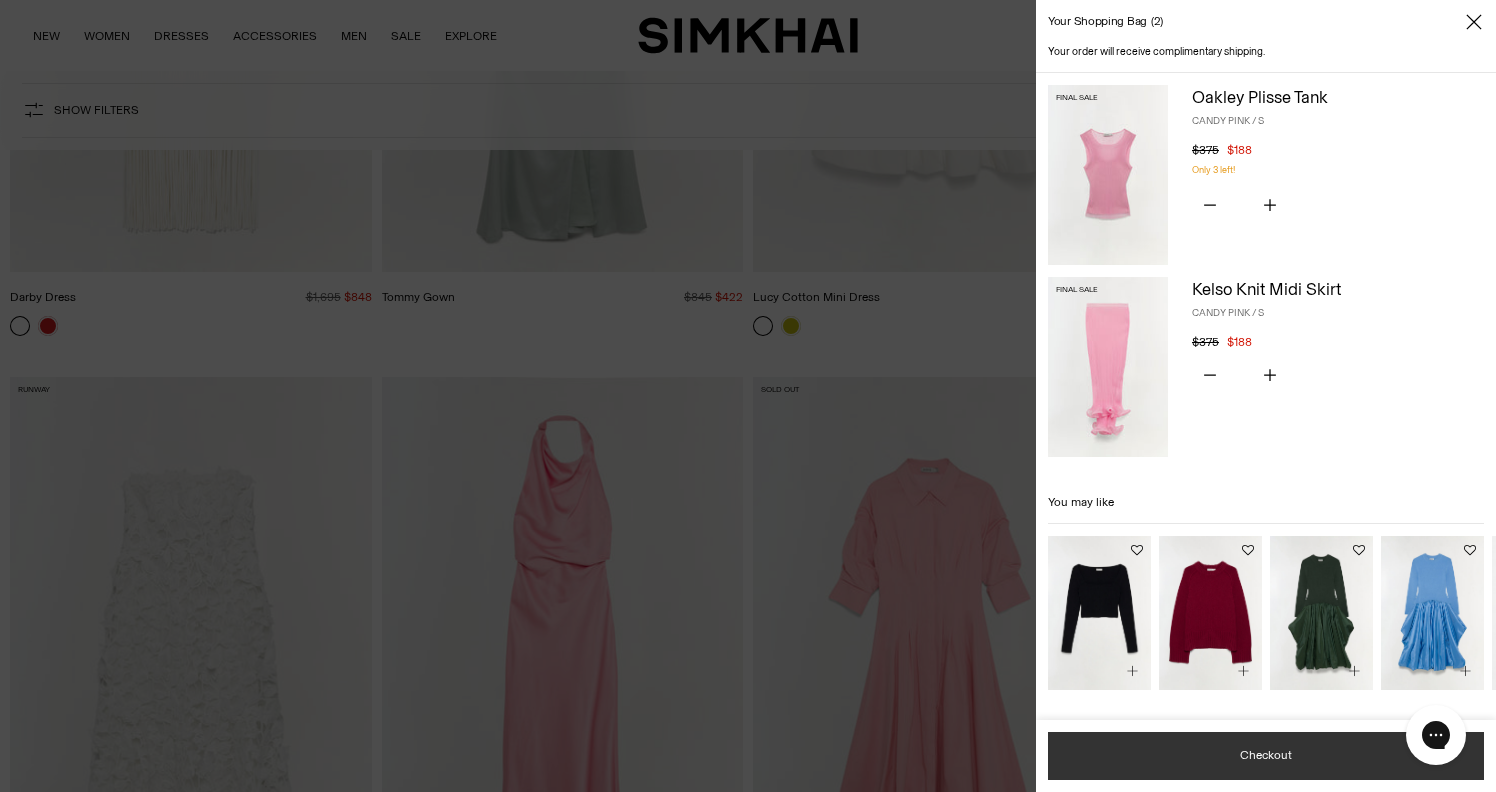 click on "Checkout" at bounding box center (1266, 756) 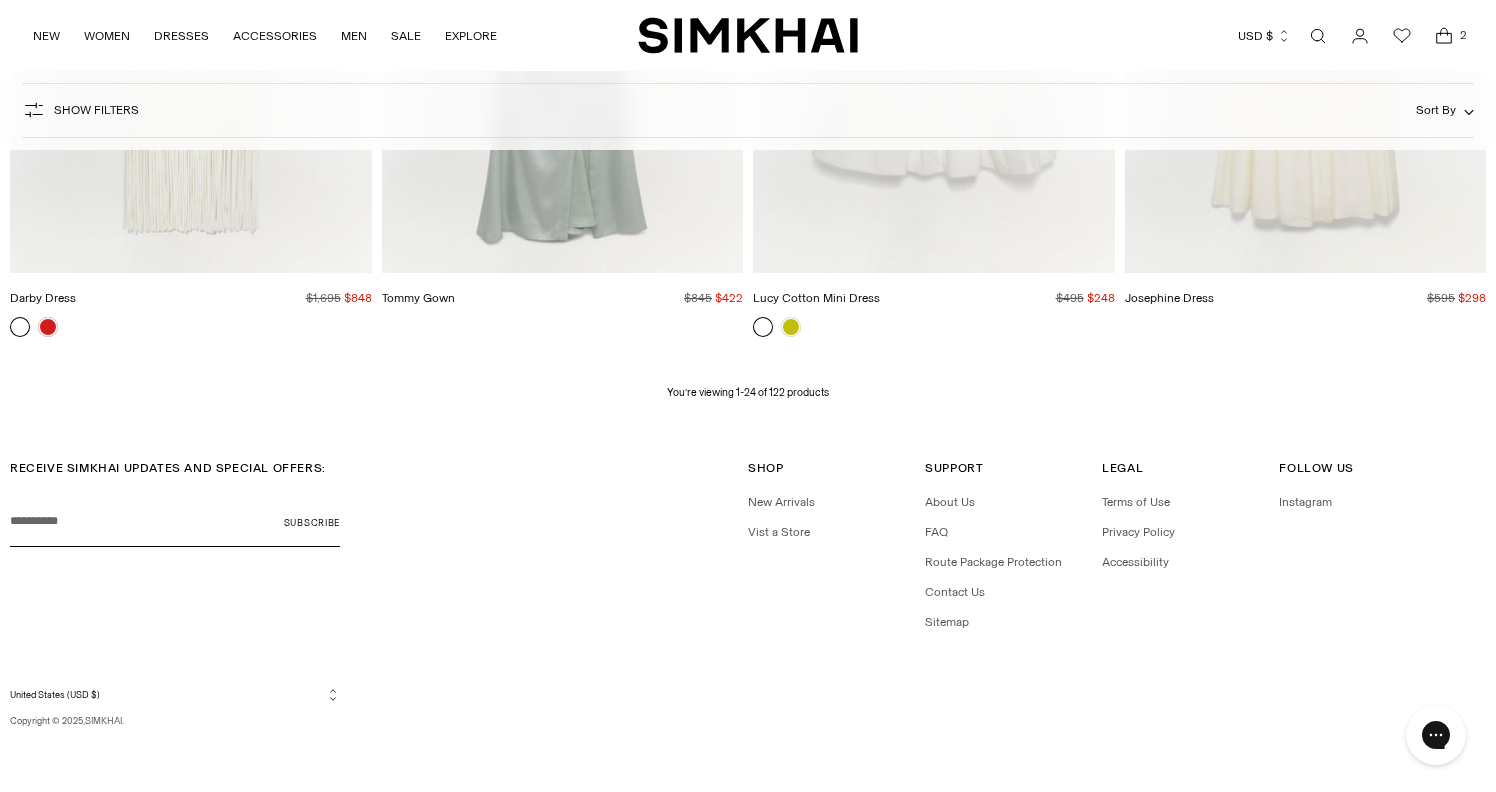 scroll, scrollTop: 0, scrollLeft: 0, axis: both 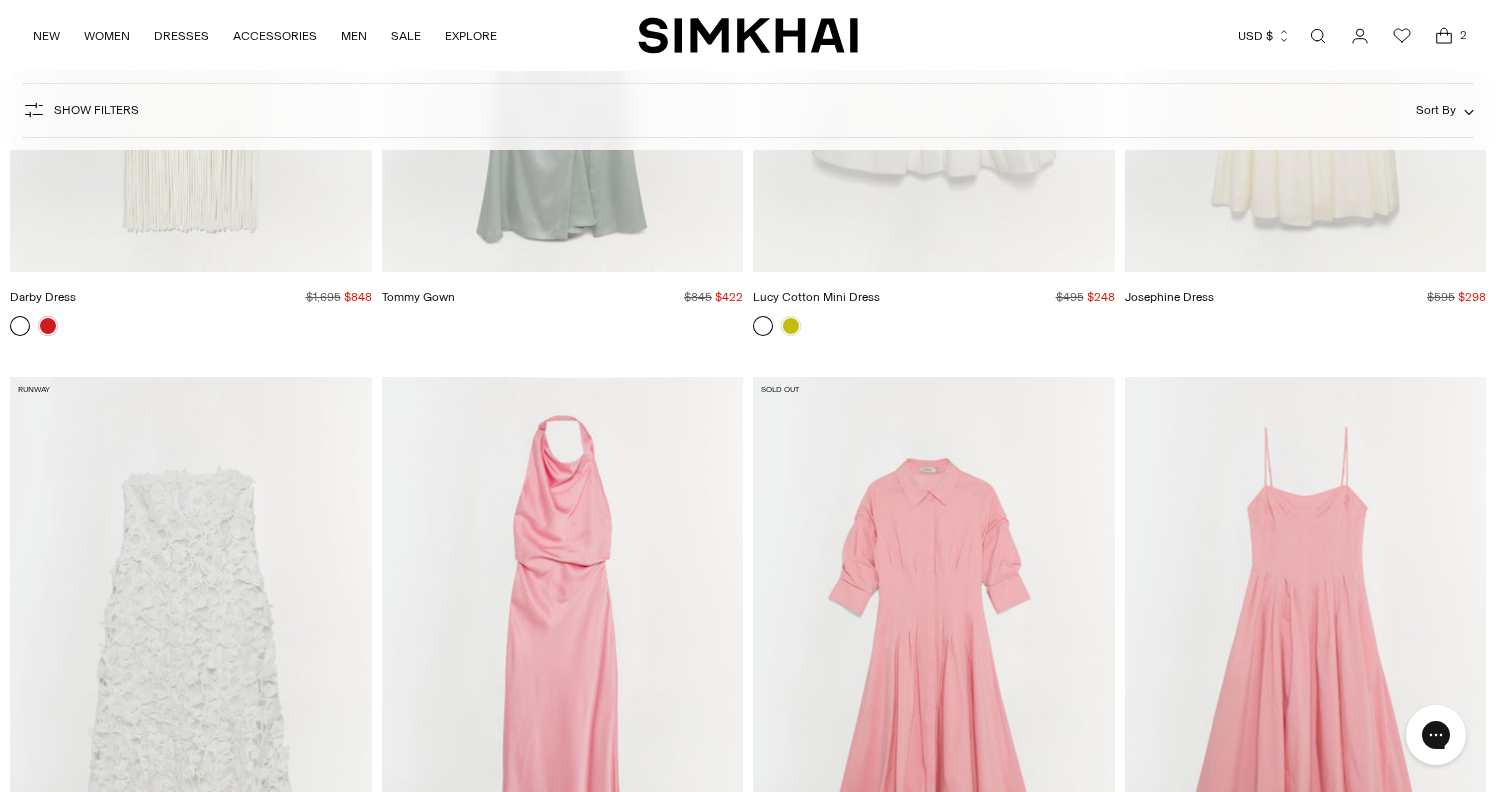 click 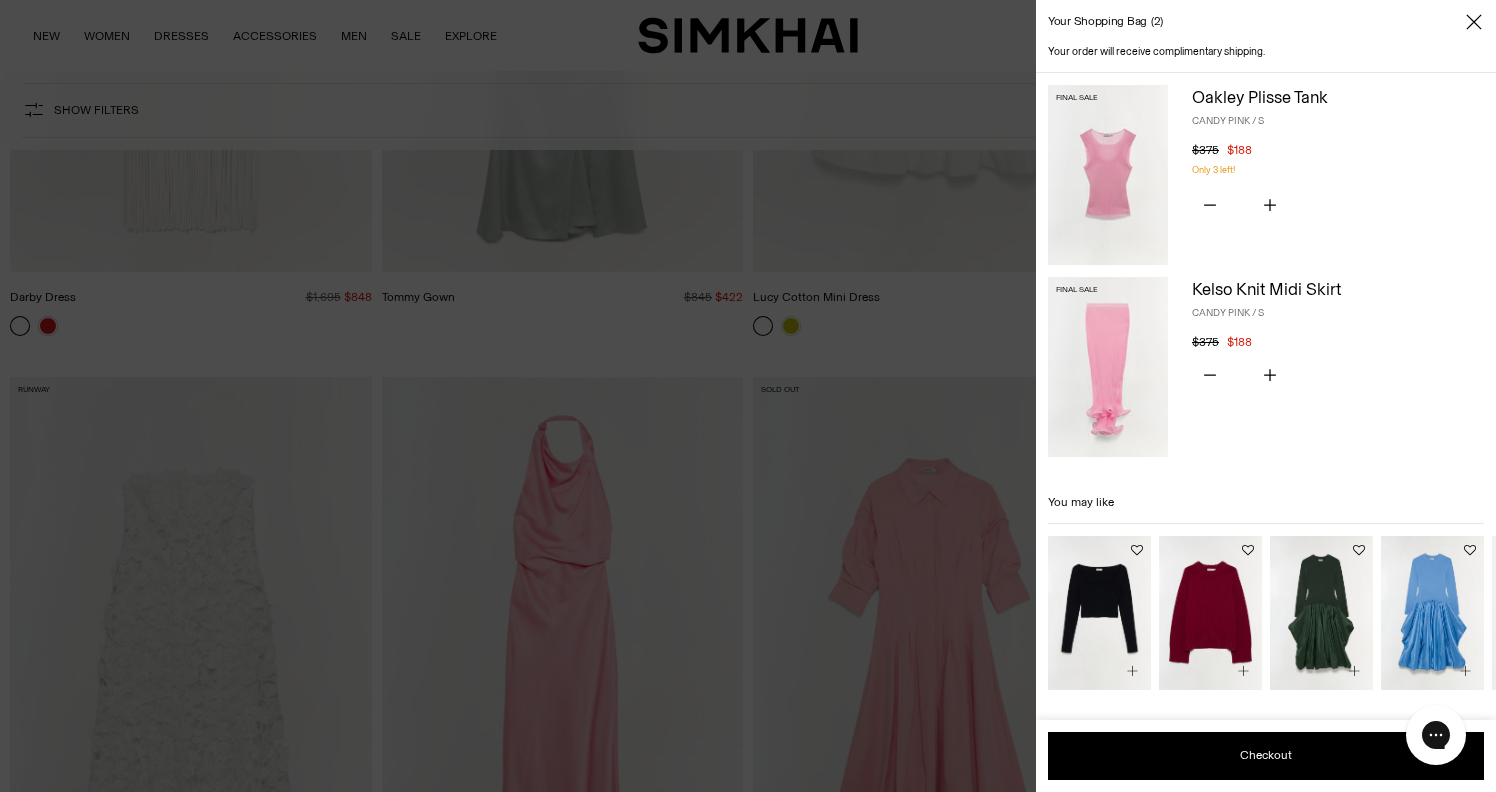 click on "Your shopping bag 2" at bounding box center (1105, 21) 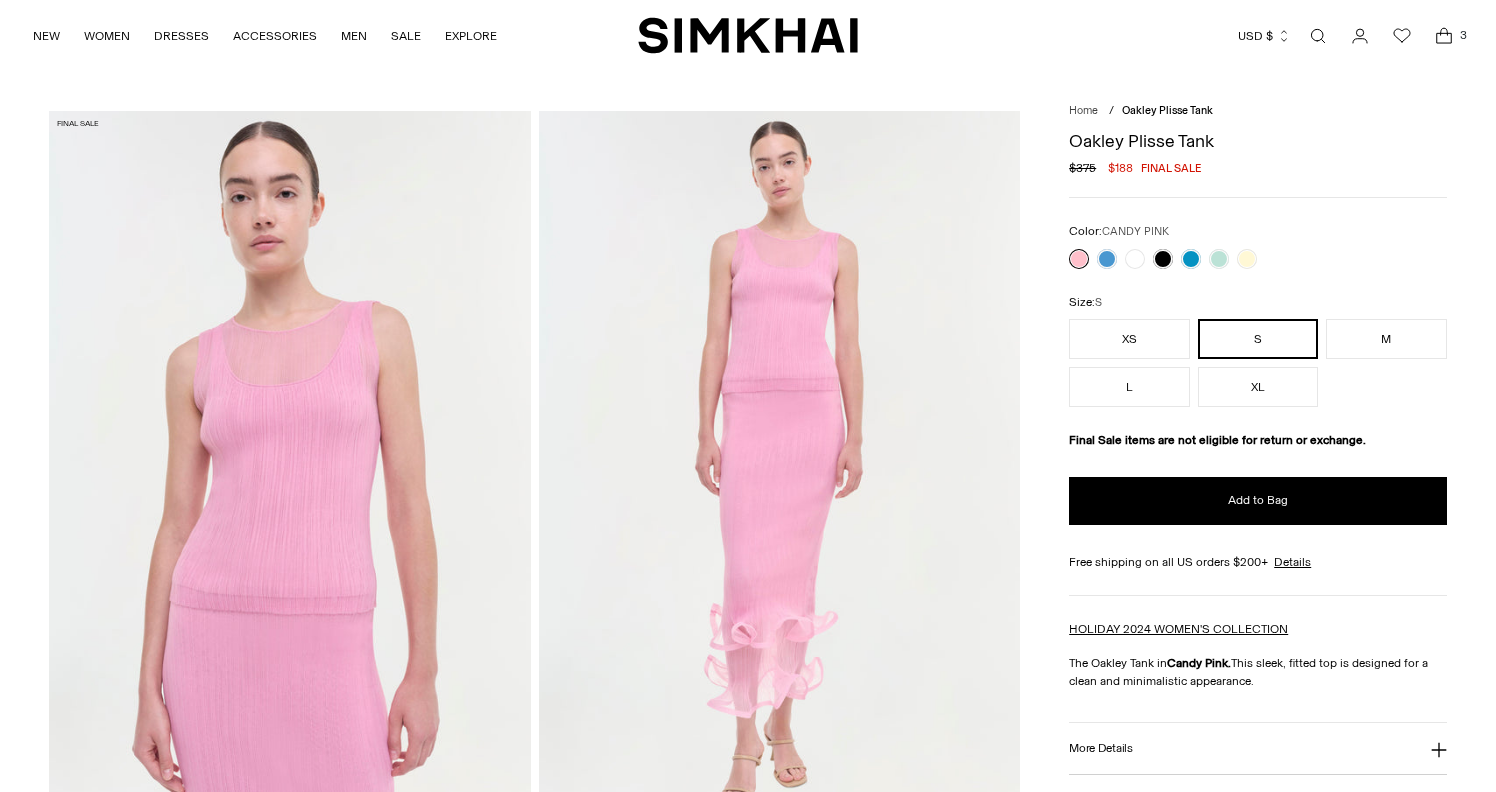 scroll, scrollTop: 0, scrollLeft: 0, axis: both 